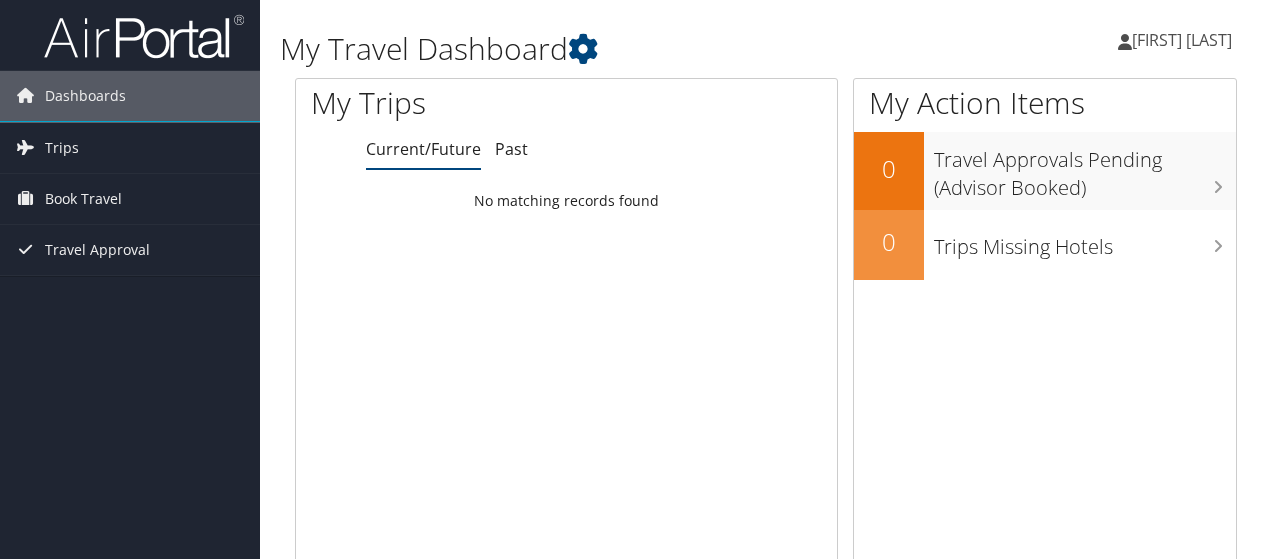 scroll, scrollTop: 0, scrollLeft: 0, axis: both 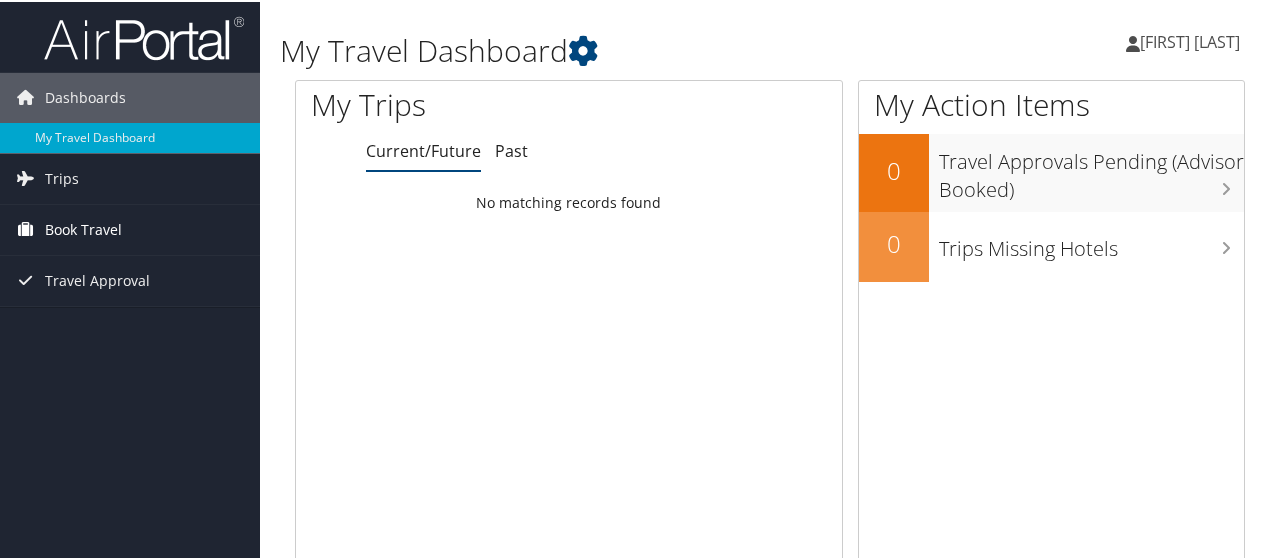 click on "Book Travel" at bounding box center [83, 228] 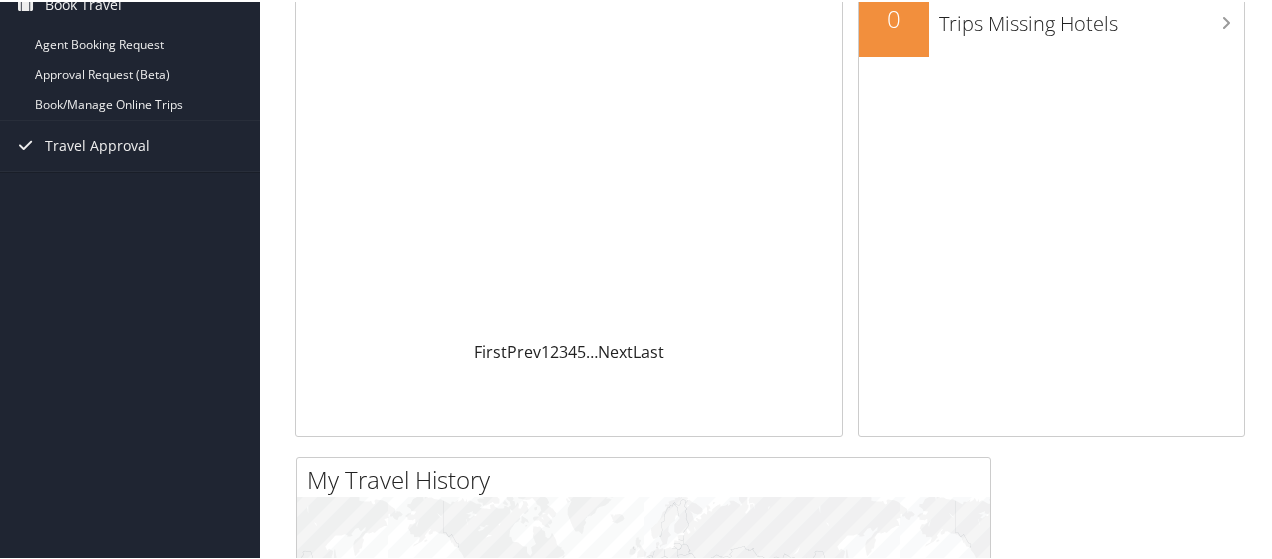 scroll, scrollTop: 0, scrollLeft: 0, axis: both 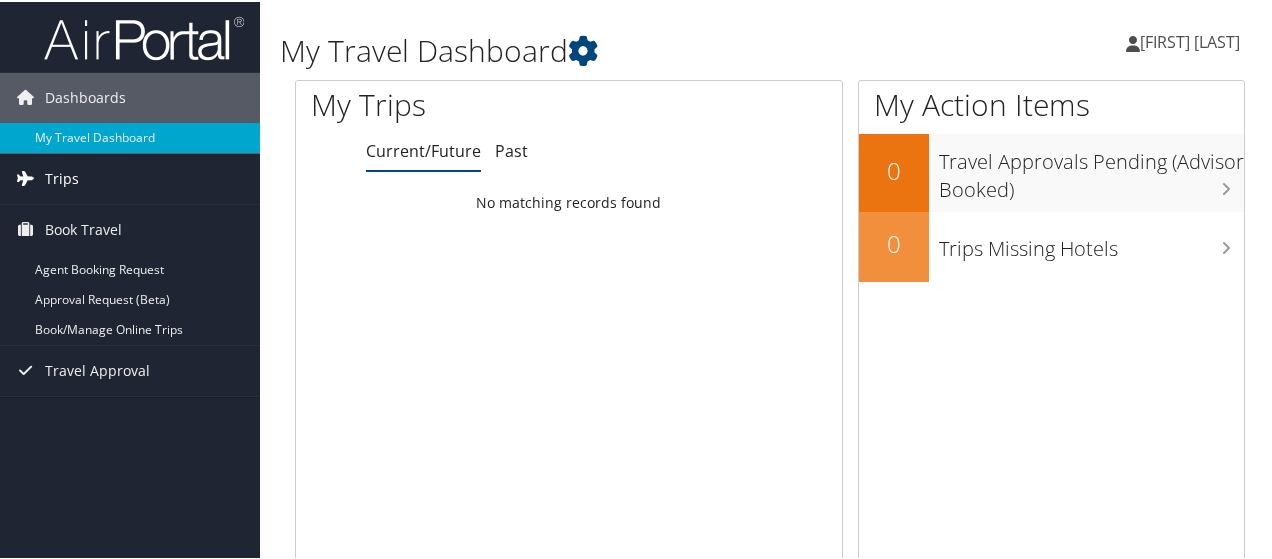 click on "Trips" at bounding box center (62, 177) 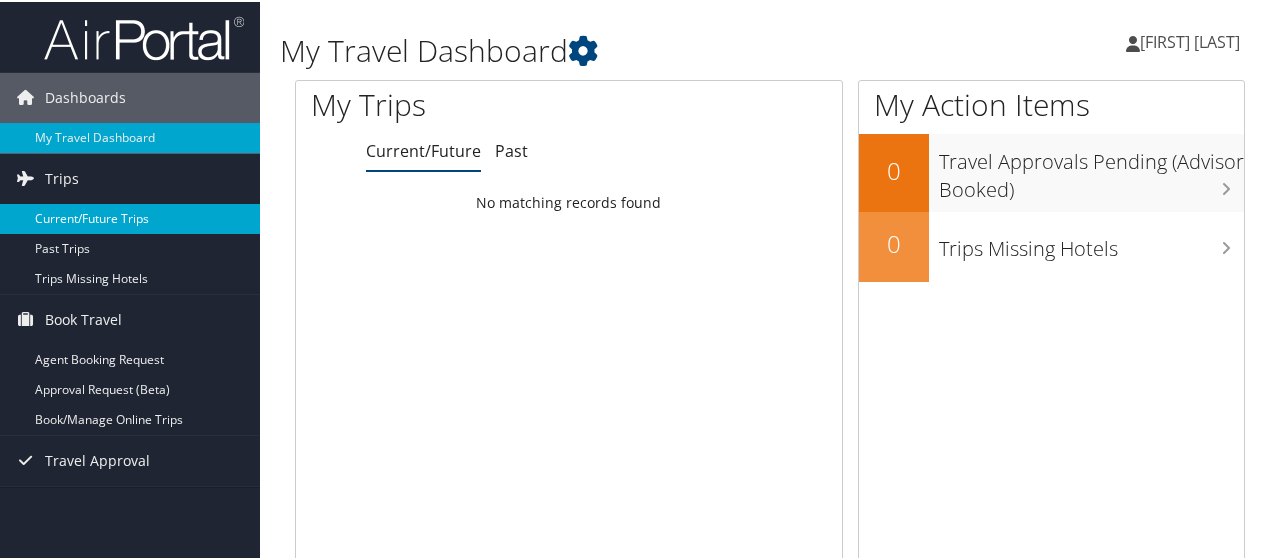 click on "Current/Future Trips" at bounding box center (130, 217) 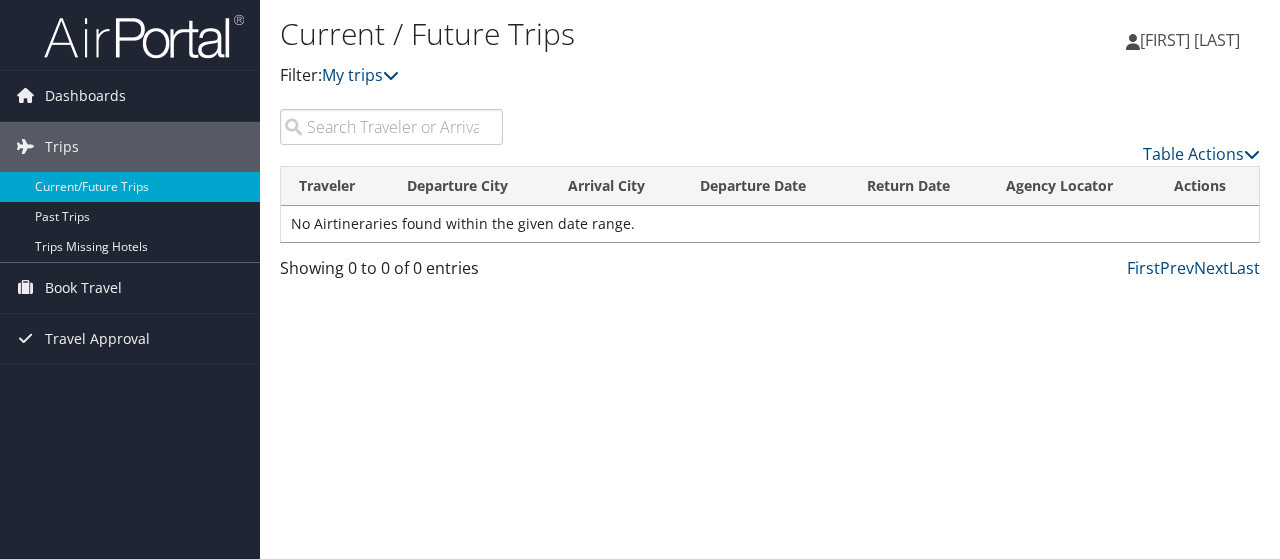 scroll, scrollTop: 0, scrollLeft: 0, axis: both 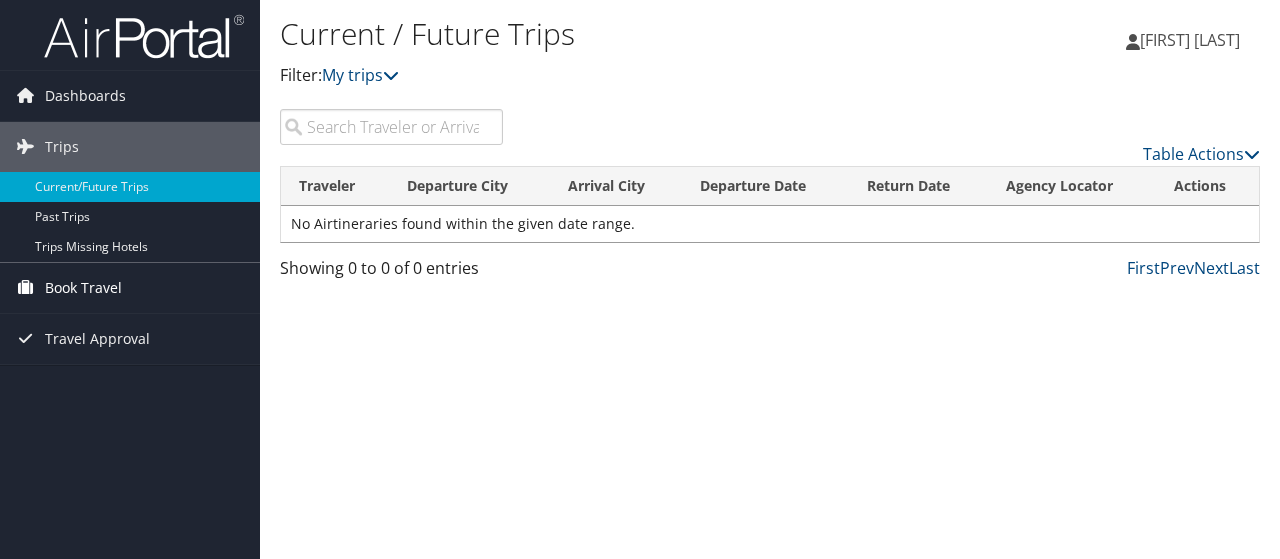 click on "Book Travel" at bounding box center [83, 288] 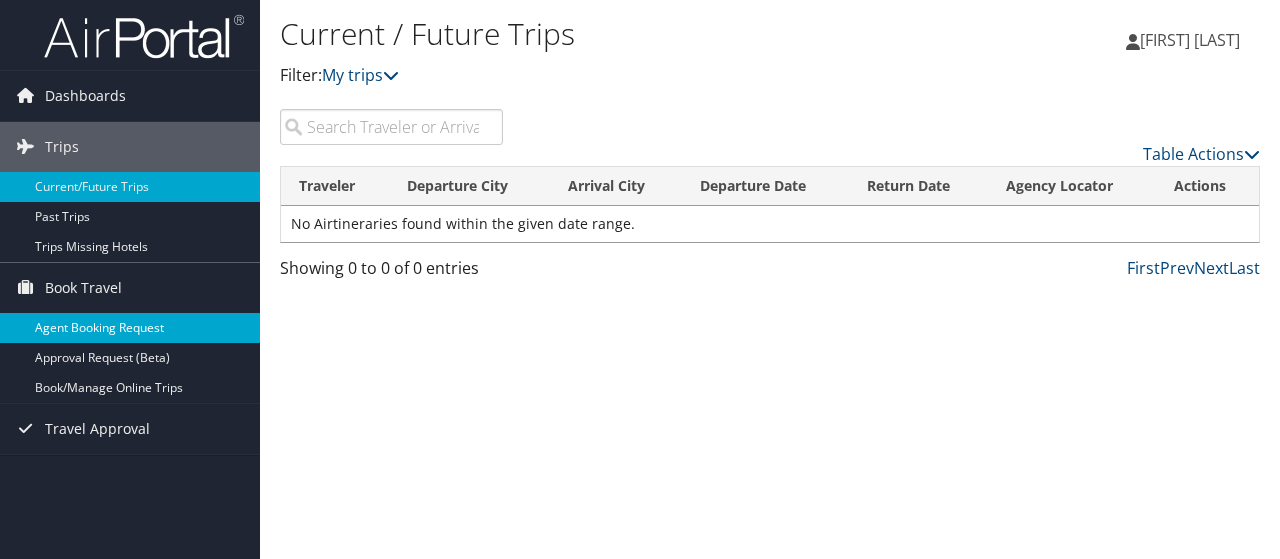 click on "Agent Booking Request" at bounding box center [130, 328] 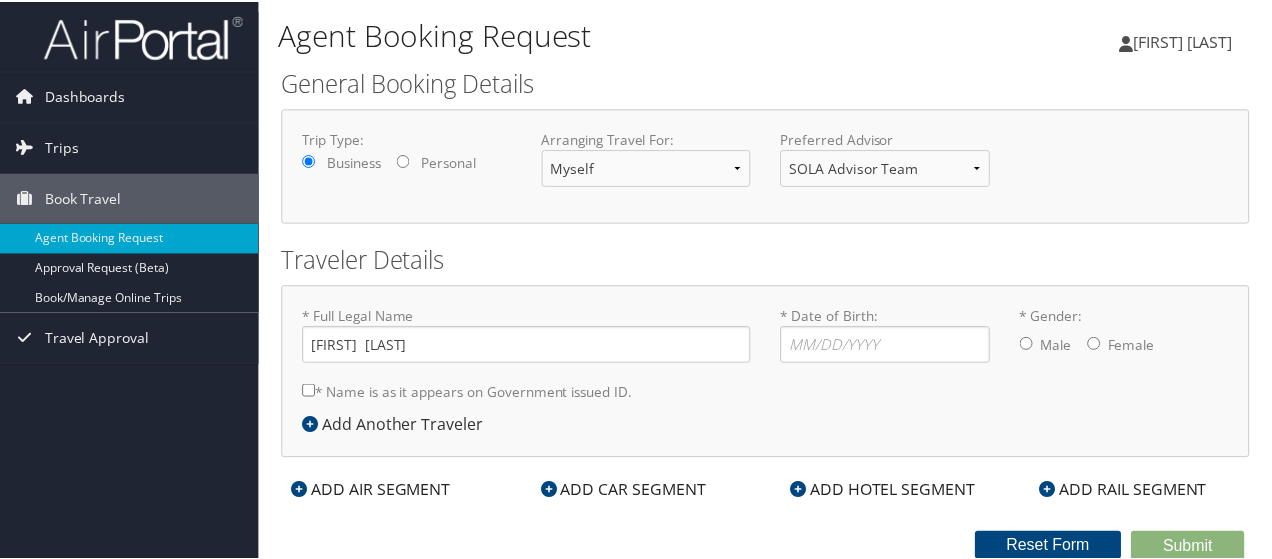 scroll, scrollTop: 0, scrollLeft: 0, axis: both 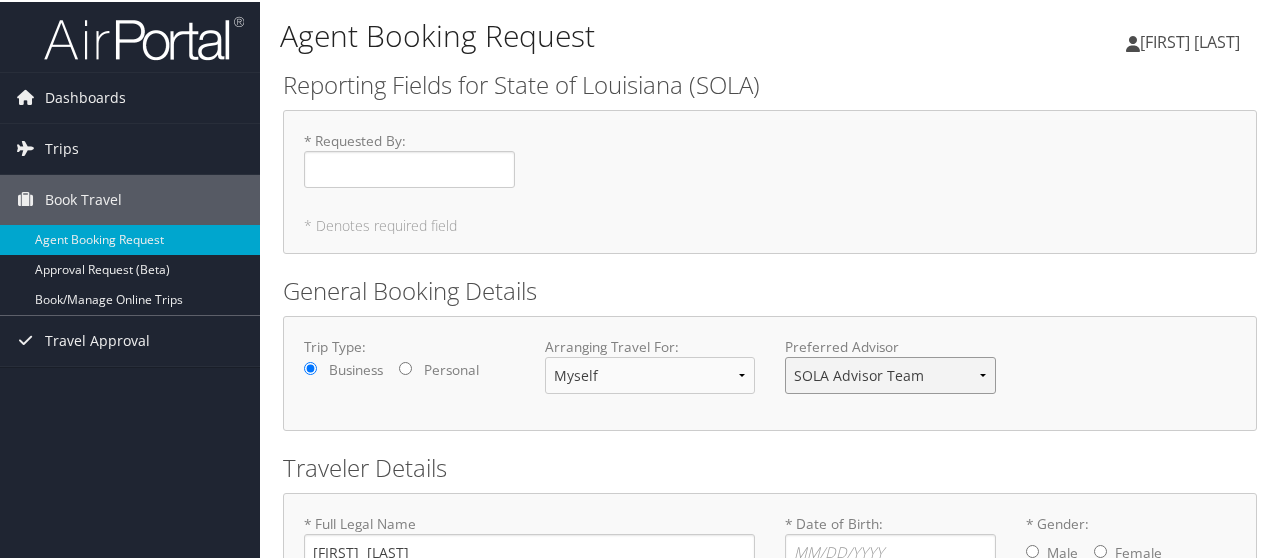 click on "SOLA Advisor Team" at bounding box center (890, 373) 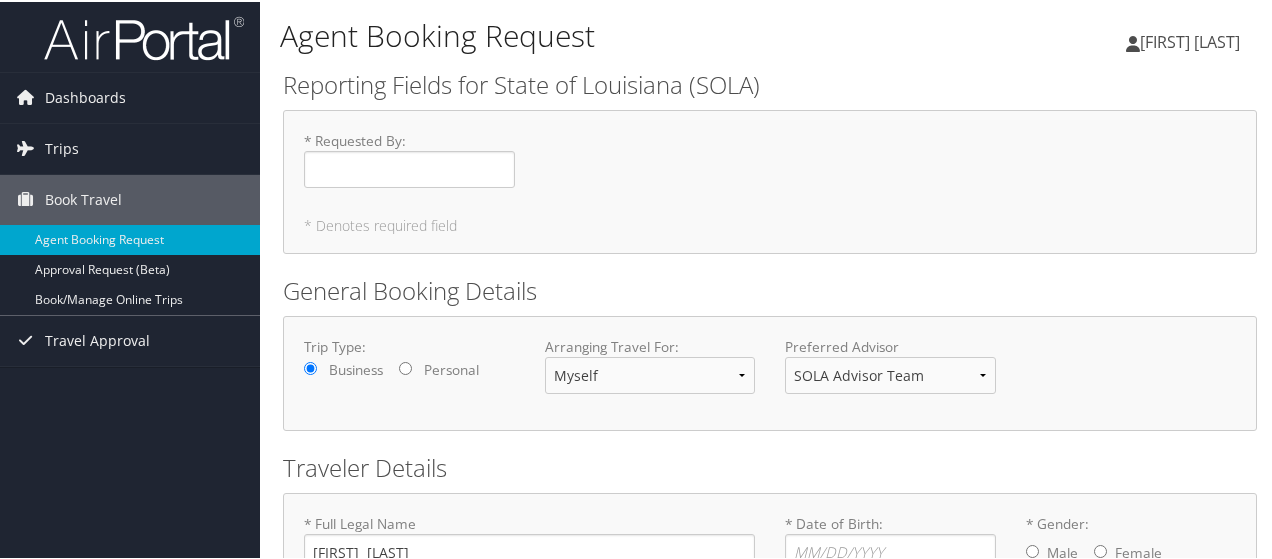 click on "Reporting Fields for State of [STATE] (SOLA) *   Requested By : Required * Denotes required field General Booking Details Trip Type:     Business     Personal  Arranging Travel For: Myself Another Traveler Guest Traveler  Preferred Advisor  SOLA Advisor Team You must select an Advisor Traveler Details * Full Legal Name [FIRST]  [LAST] * Name is as it appears on Government issued ID. Required * Date of Birth: Invalid Date * Gender:  Male Female    Add Another Traveler     Air    Car    Hotel    Rail    ADD AIR SEGMENT    ADD CAR SEGMENT    ADD HOTEL SEGMENT    ADD RAIL SEGMENT Submit  Reset Form" at bounding box center (770, 417) 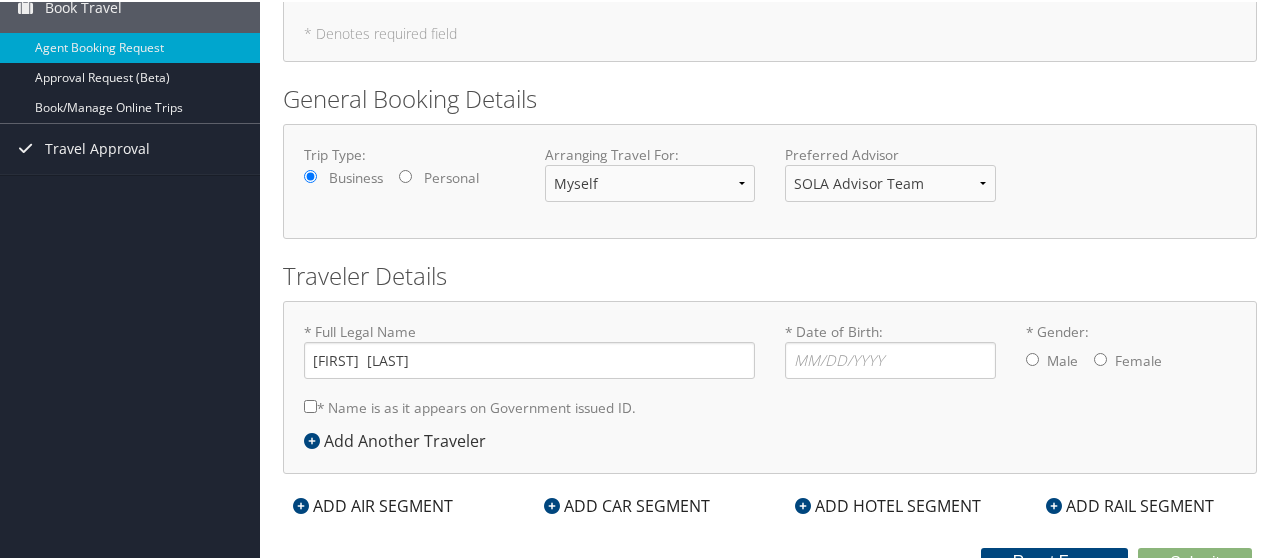 scroll, scrollTop: 207, scrollLeft: 0, axis: vertical 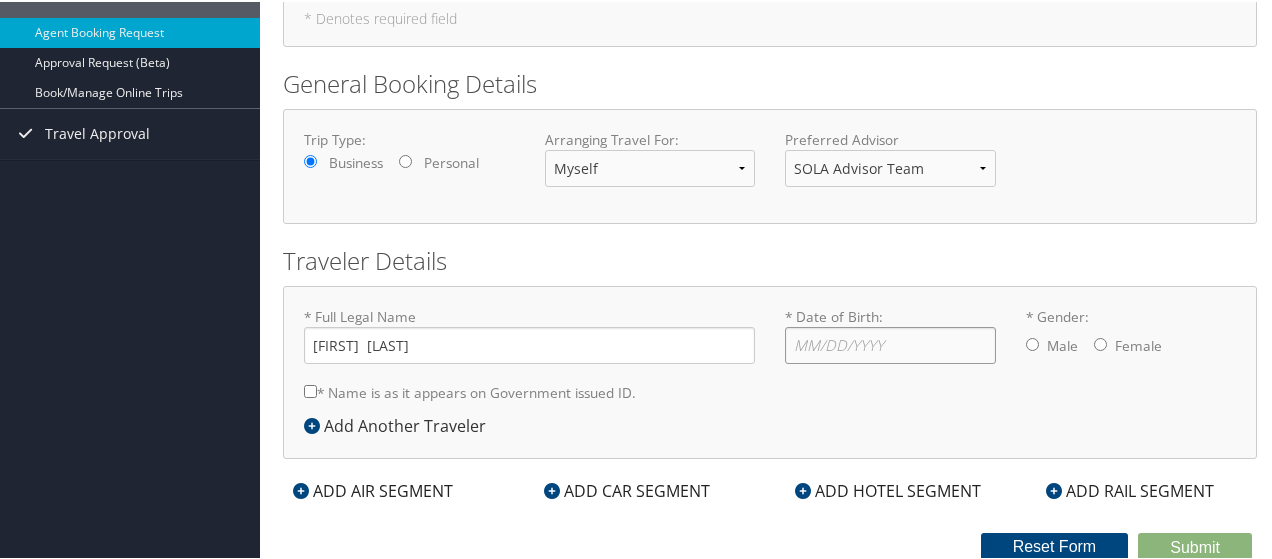 click on "* Date of Birth: Invalid Date" at bounding box center (890, 343) 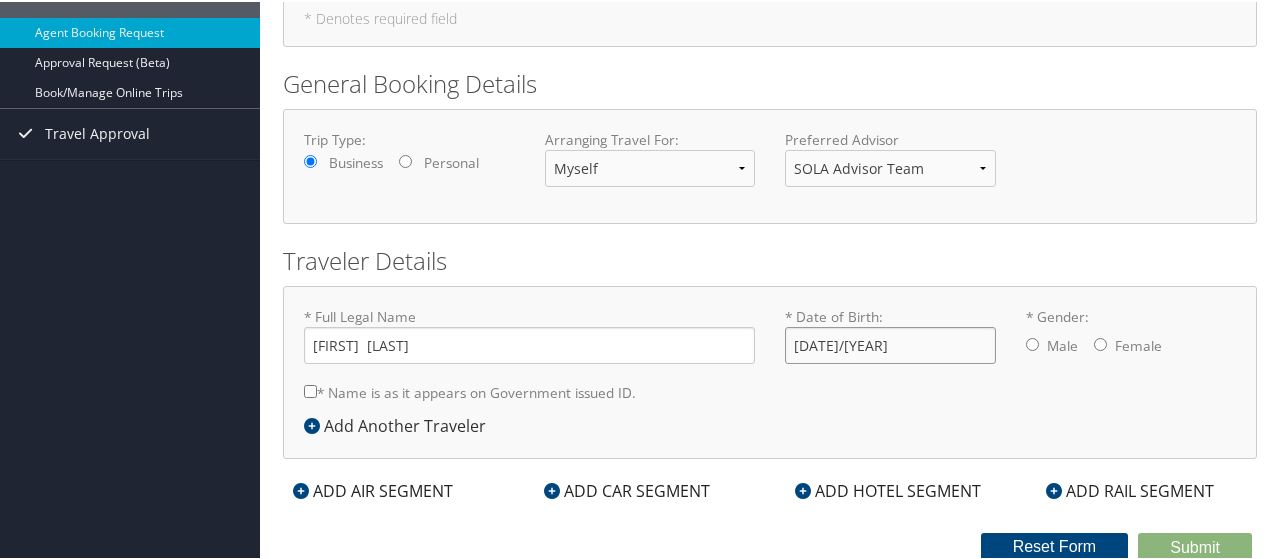 type on "[DATE]/[YEAR]" 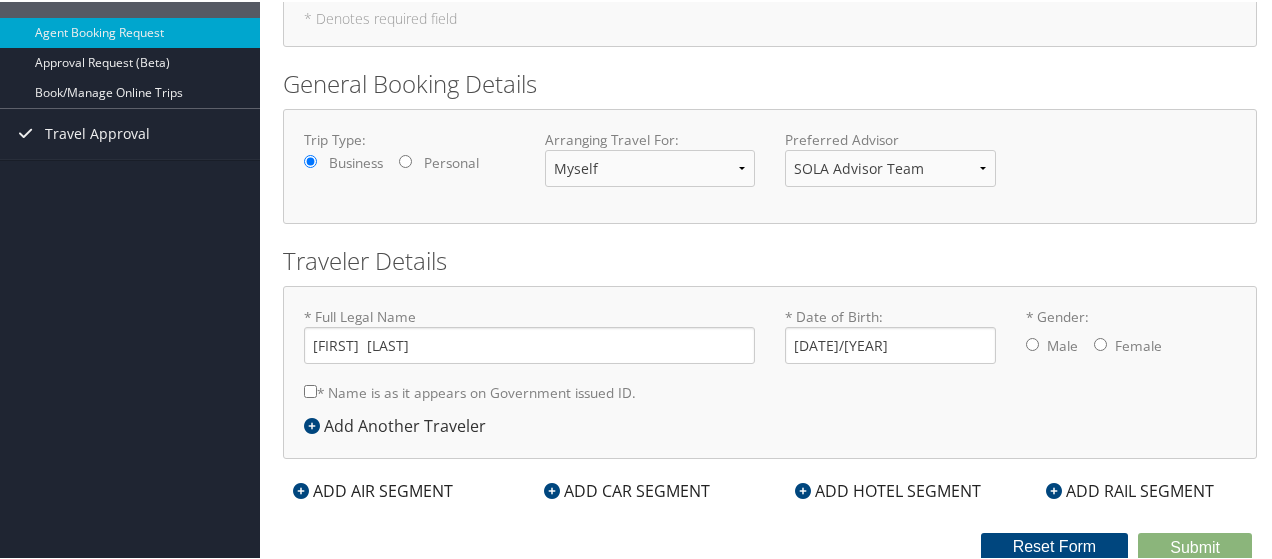 click on "* Gender:  Male Female" at bounding box center [1032, 342] 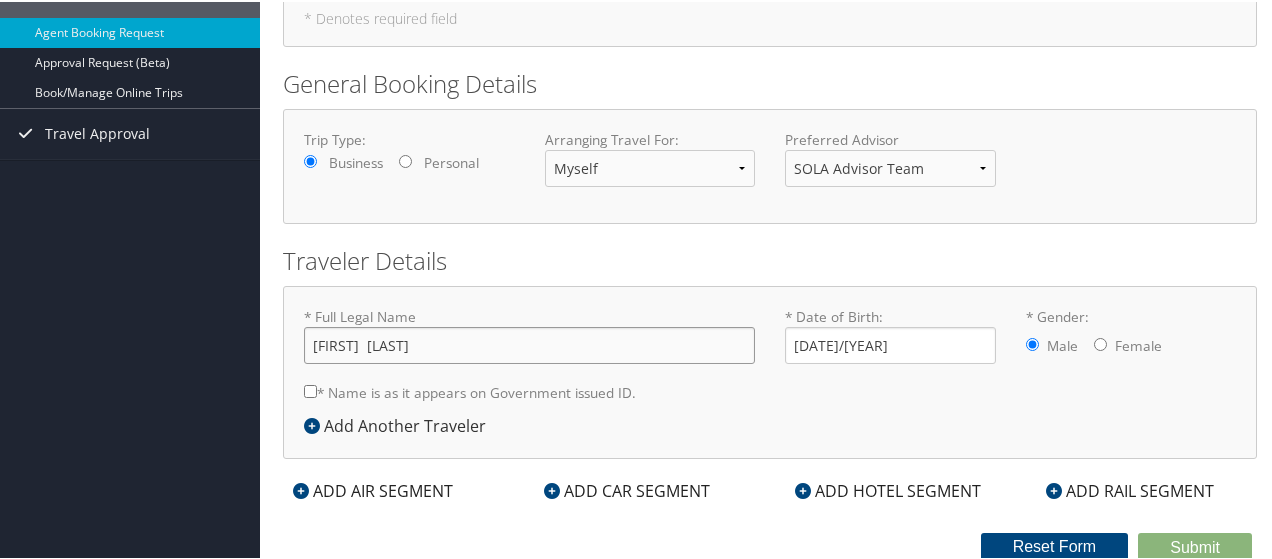 click on "David  Weldon" at bounding box center (529, 343) 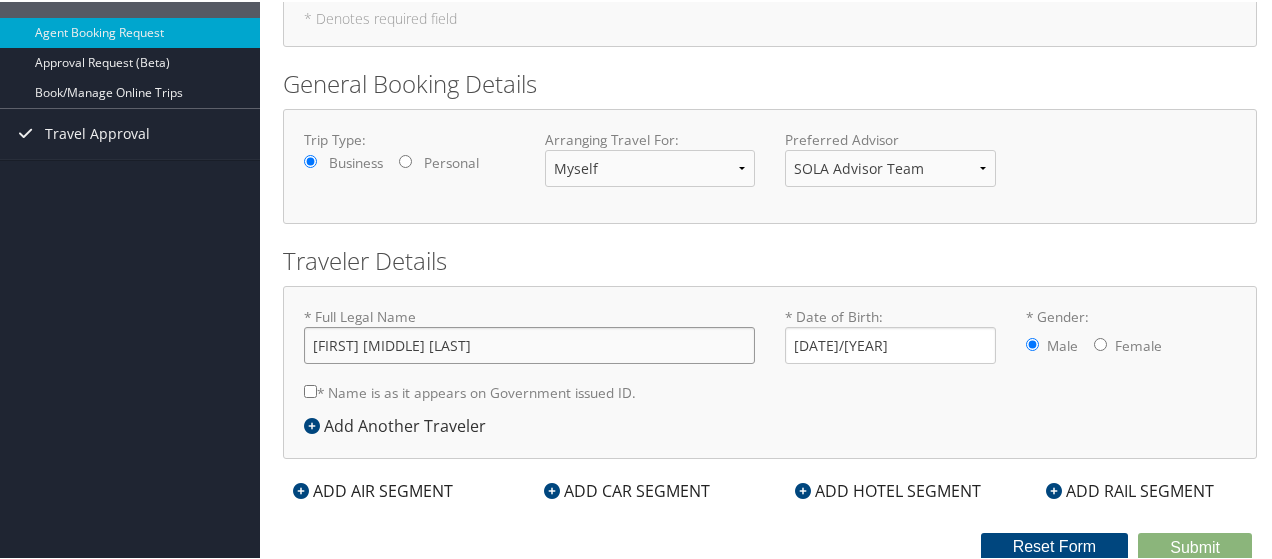 type on "David Glen Weldon" 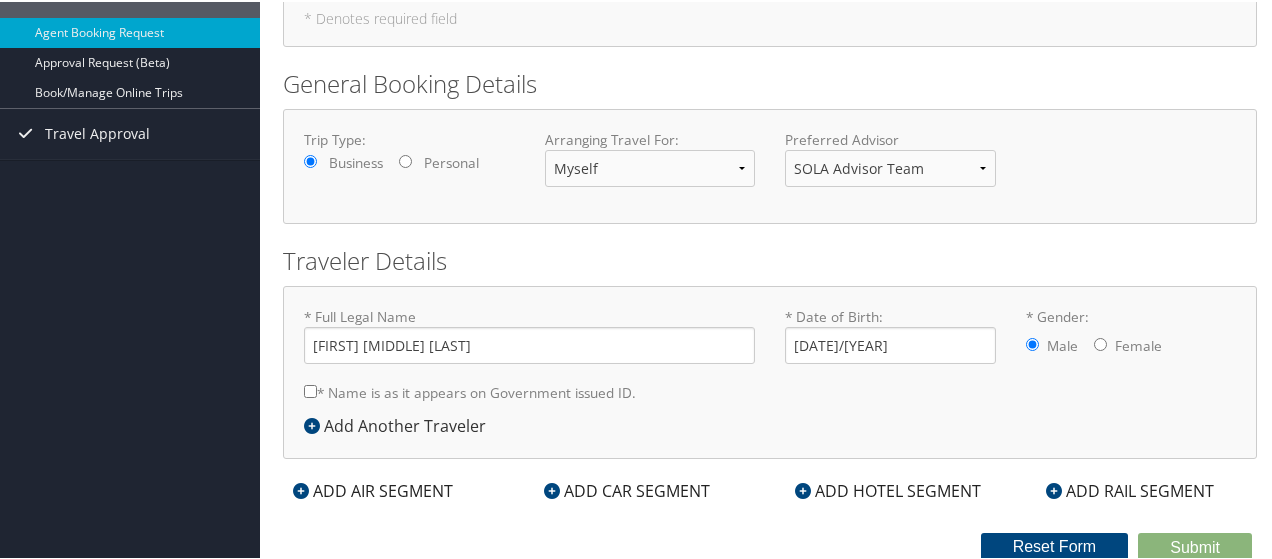 click on "* Name is as it appears on Government issued ID." at bounding box center (310, 389) 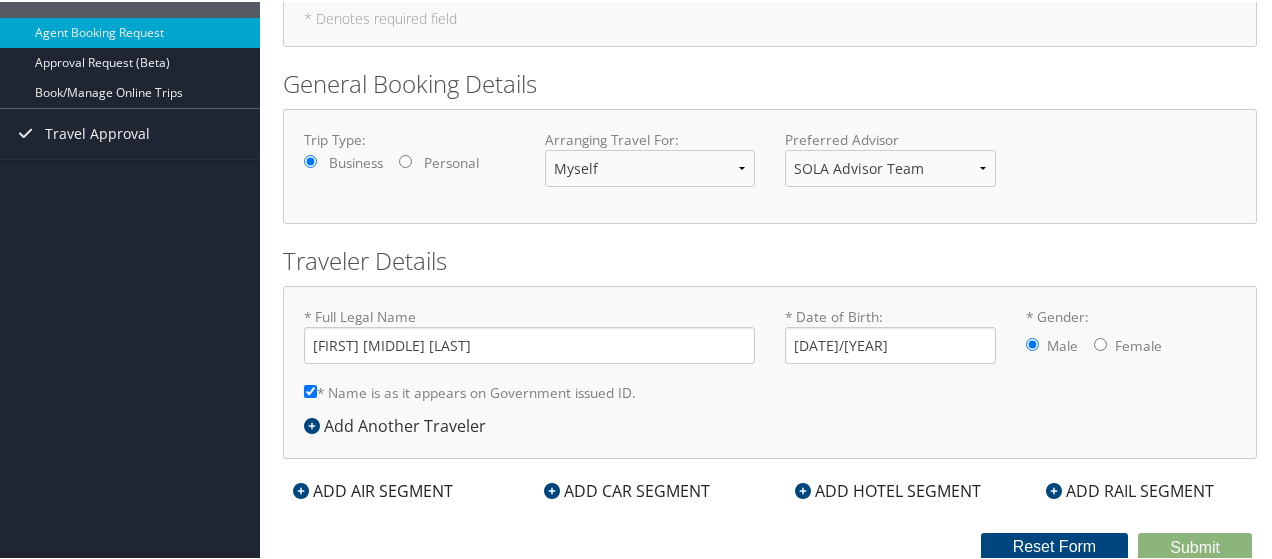 click on "ADD AIR SEGMENT" at bounding box center [373, 489] 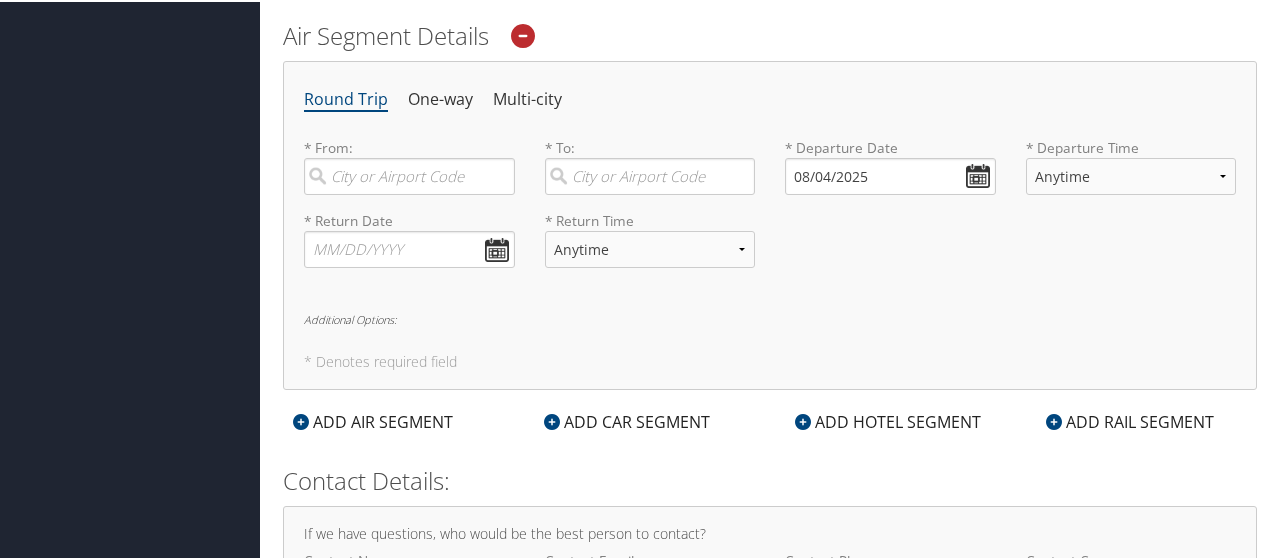 scroll, scrollTop: 677, scrollLeft: 0, axis: vertical 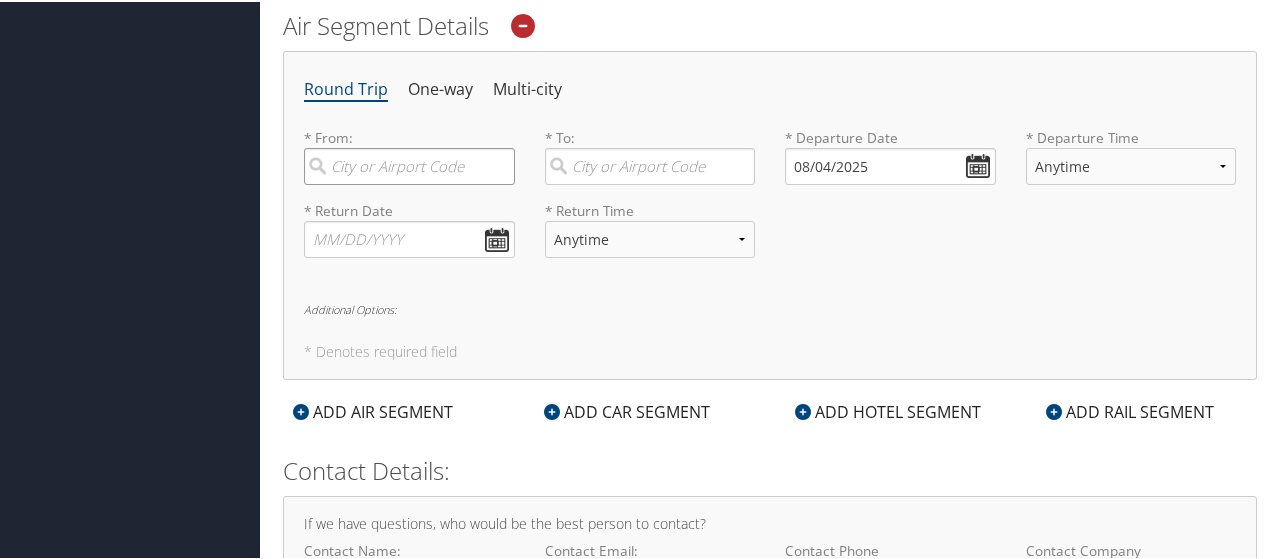 click at bounding box center (409, 164) 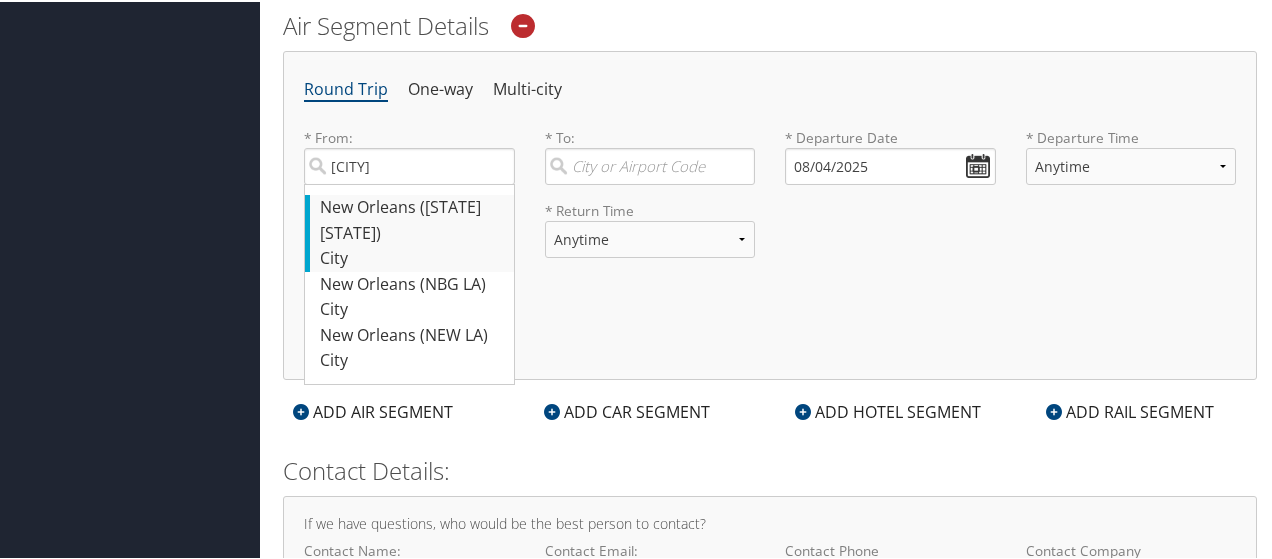 click on "New Orleans   (MSY LA)" at bounding box center (412, 218) 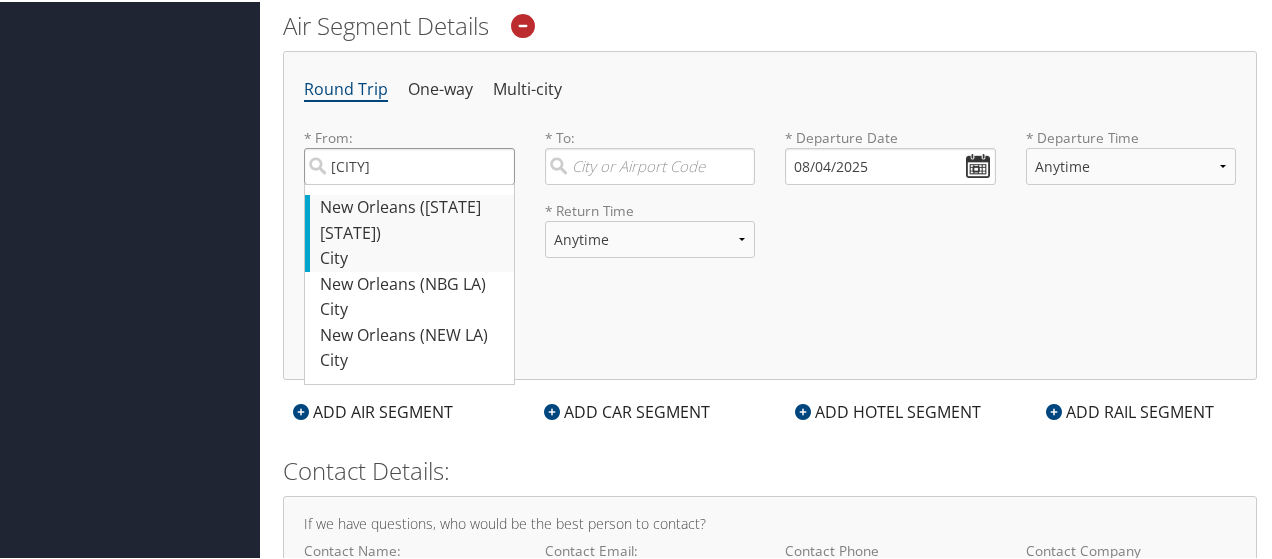 click on "new orlea" at bounding box center [409, 164] 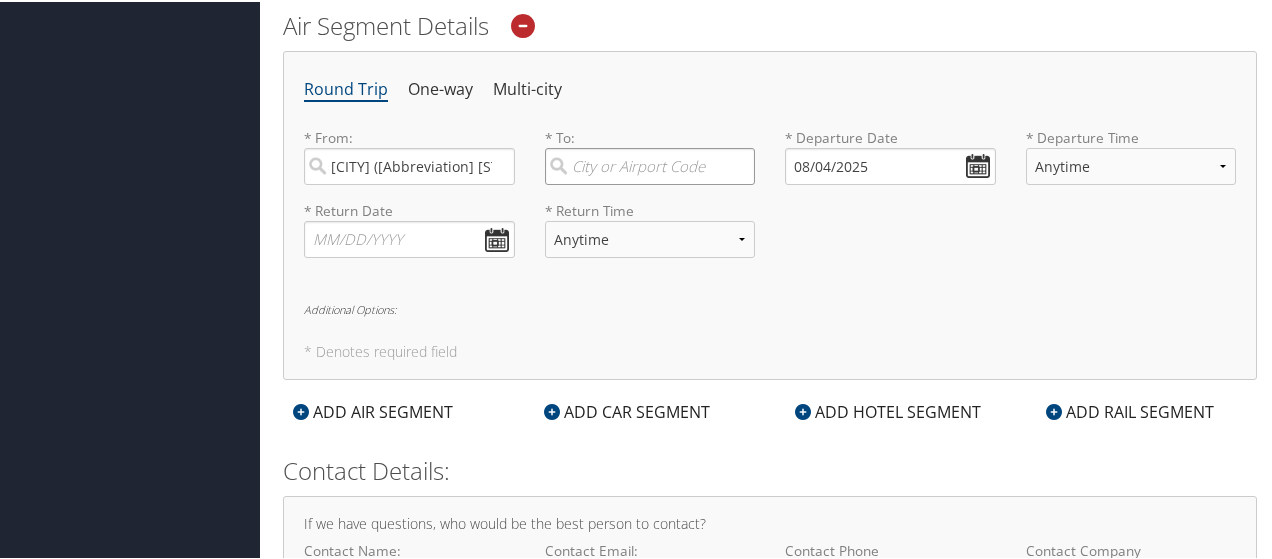 click at bounding box center [650, 164] 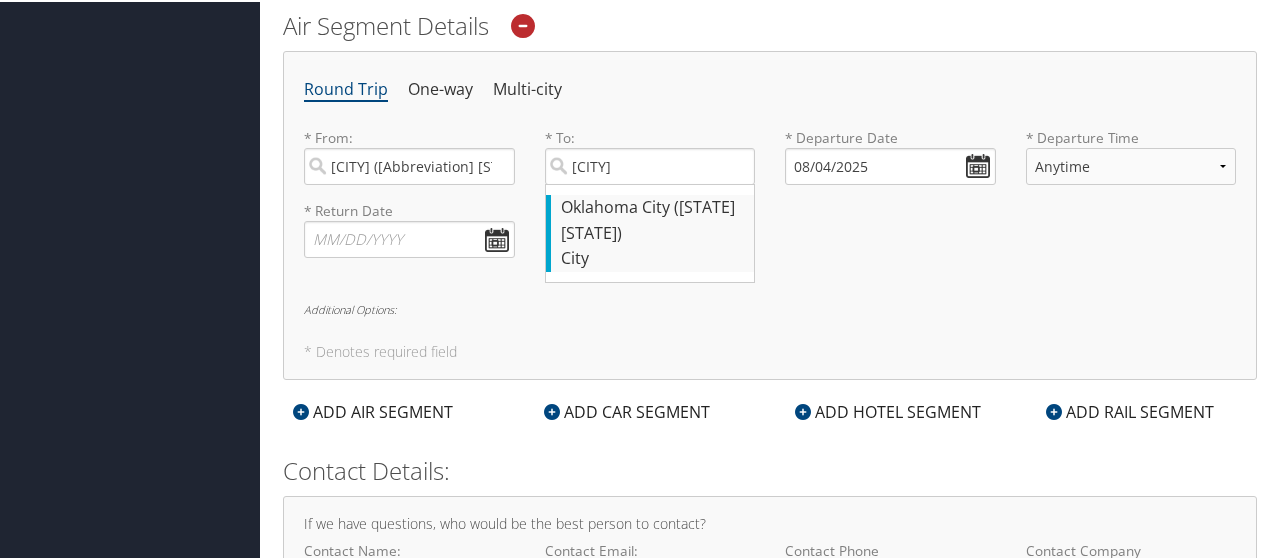 click on "Oklahoma City   (OKC OK)" at bounding box center [653, 218] 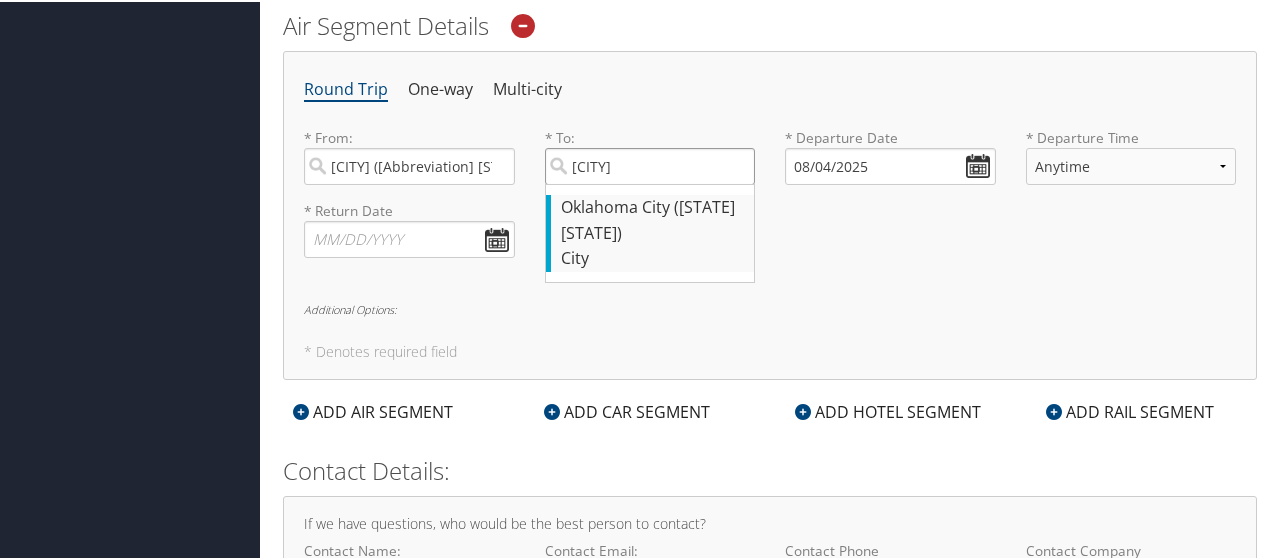 click on "okc" at bounding box center [650, 164] 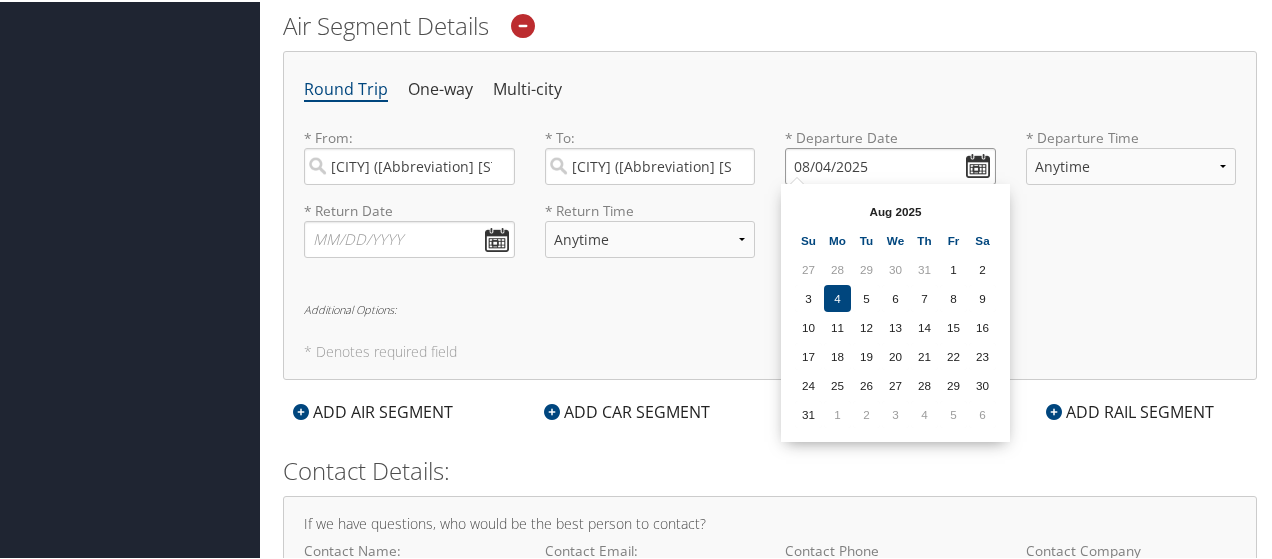 click on "08/04/2025" at bounding box center [890, 164] 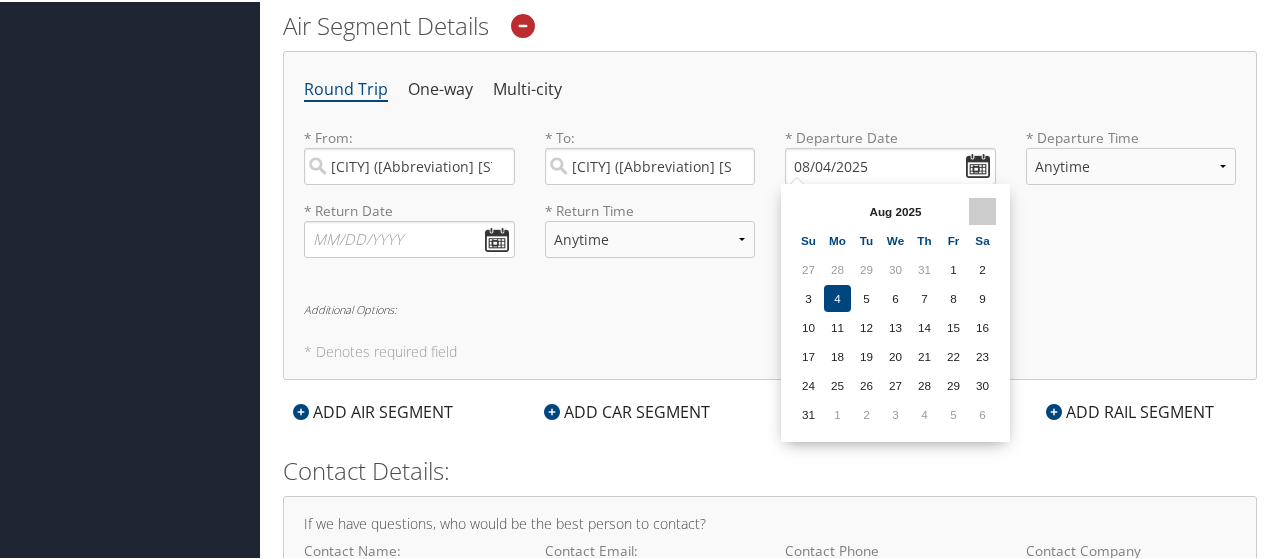 click at bounding box center [982, 209] 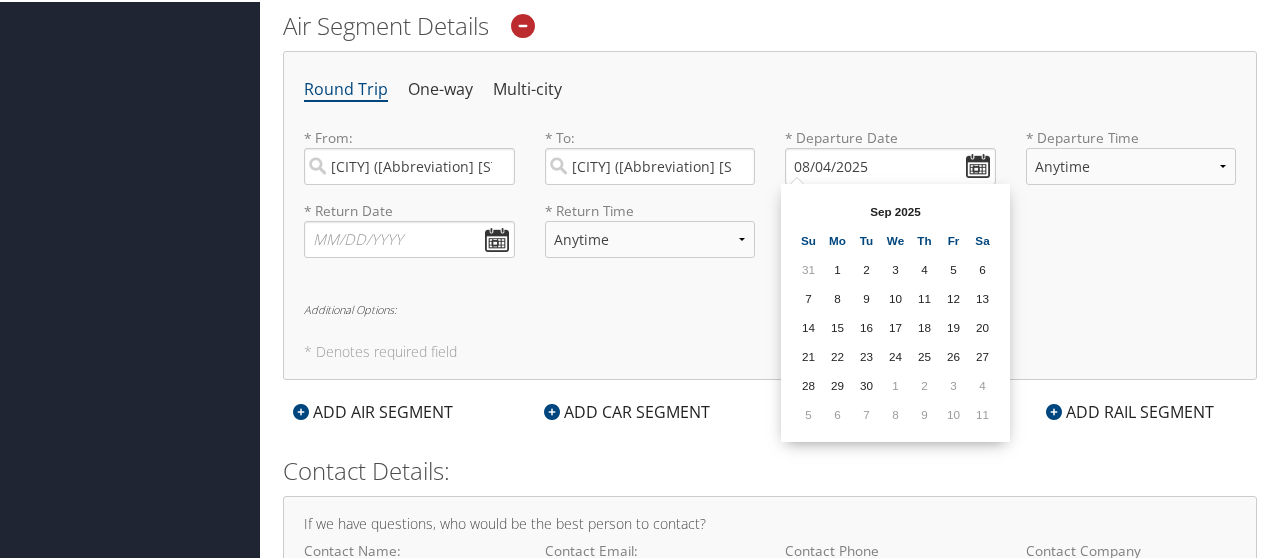 click at bounding box center [982, 209] 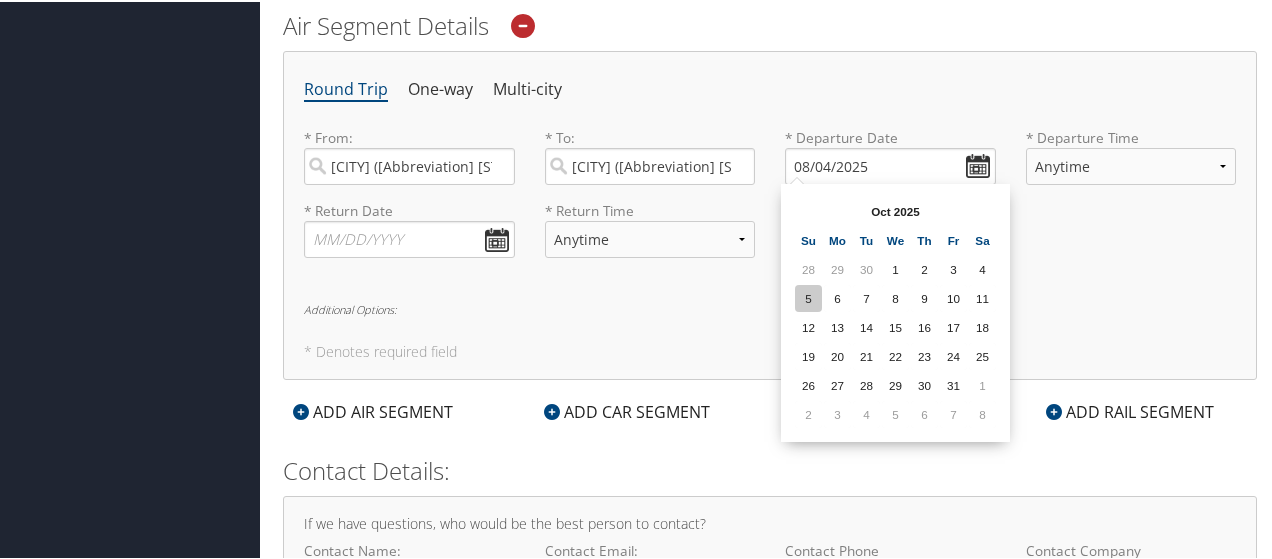 click on "5" at bounding box center [808, 296] 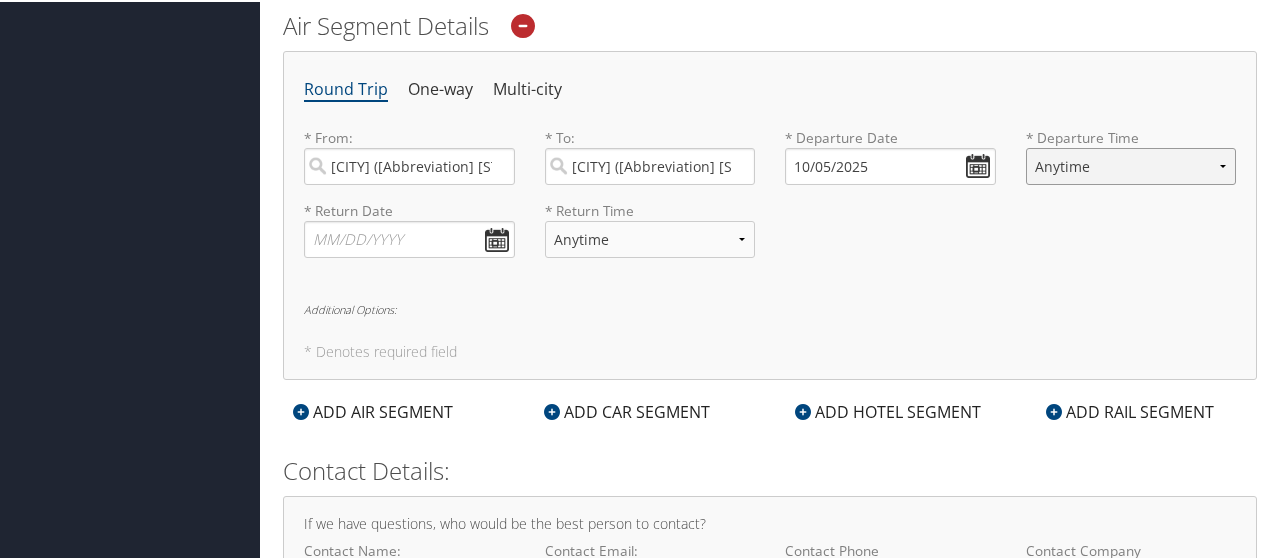 click on "Anytime Early Morning (5AM-7AM) Morning (7AM-12PM) Afternoon (12PM-5PM) Evening (5PM-10PM) Red Eye (10PM-5AM)  12:00 AM   1:00 AM   2:00 AM   3:00 AM   4:00 AM   5:00 AM   6:00 AM   7:00 AM   8:00 AM   9:00 AM   10:00 AM   11:00 AM   12:00 PM (Noon)   1:00 PM   2:00 PM   3:00 PM   4:00 PM   5:00 PM   6:00 PM   7:00 PM   8:00 PM   9:00 PM   10:00 PM   11:00 PM" at bounding box center [1131, 164] 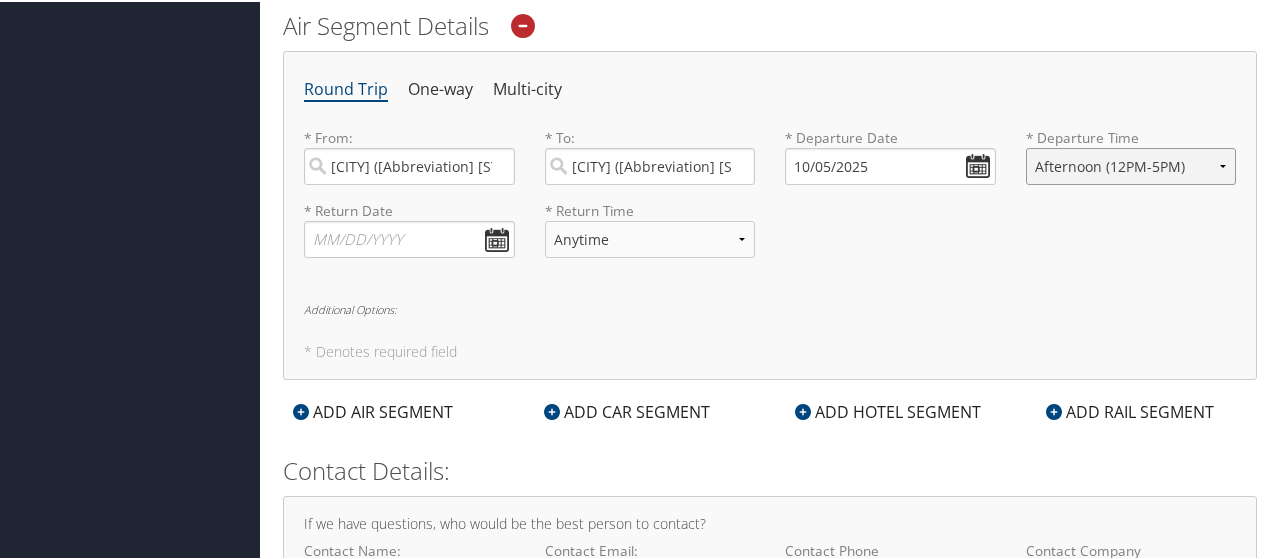 click on "Anytime Early Morning (5AM-7AM) Morning (7AM-12PM) Afternoon (12PM-5PM) Evening (5PM-10PM) Red Eye (10PM-5AM)  12:00 AM   1:00 AM   2:00 AM   3:00 AM   4:00 AM   5:00 AM   6:00 AM   7:00 AM   8:00 AM   9:00 AM   10:00 AM   11:00 AM   12:00 PM (Noon)   1:00 PM   2:00 PM   3:00 PM   4:00 PM   5:00 PM   6:00 PM   7:00 PM   8:00 PM   9:00 PM   10:00 PM   11:00 PM" at bounding box center [1131, 164] 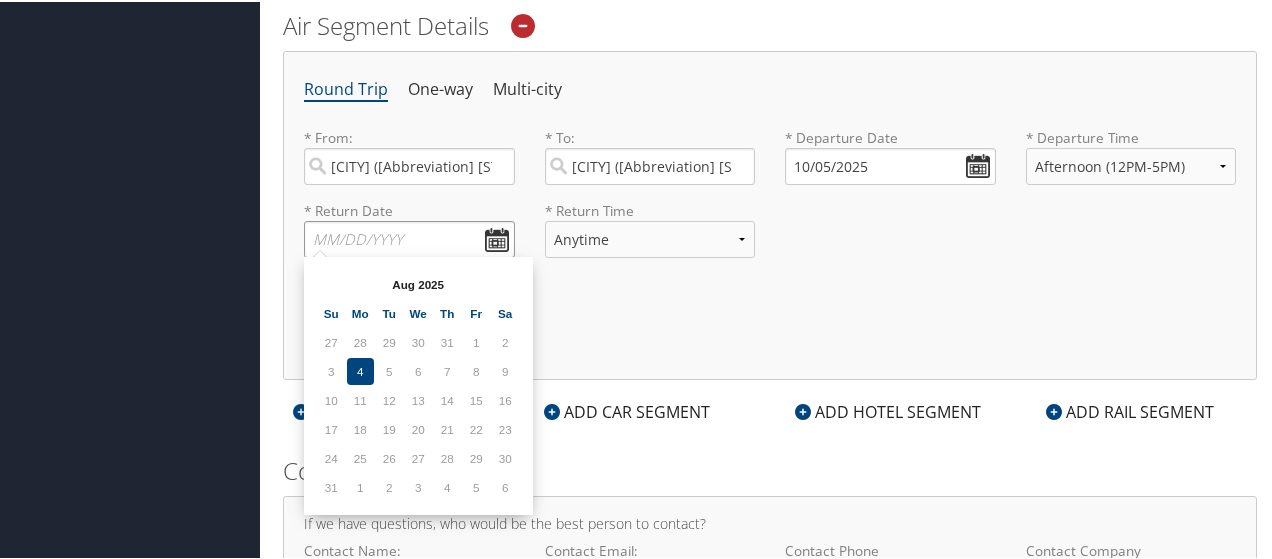 click at bounding box center (409, 237) 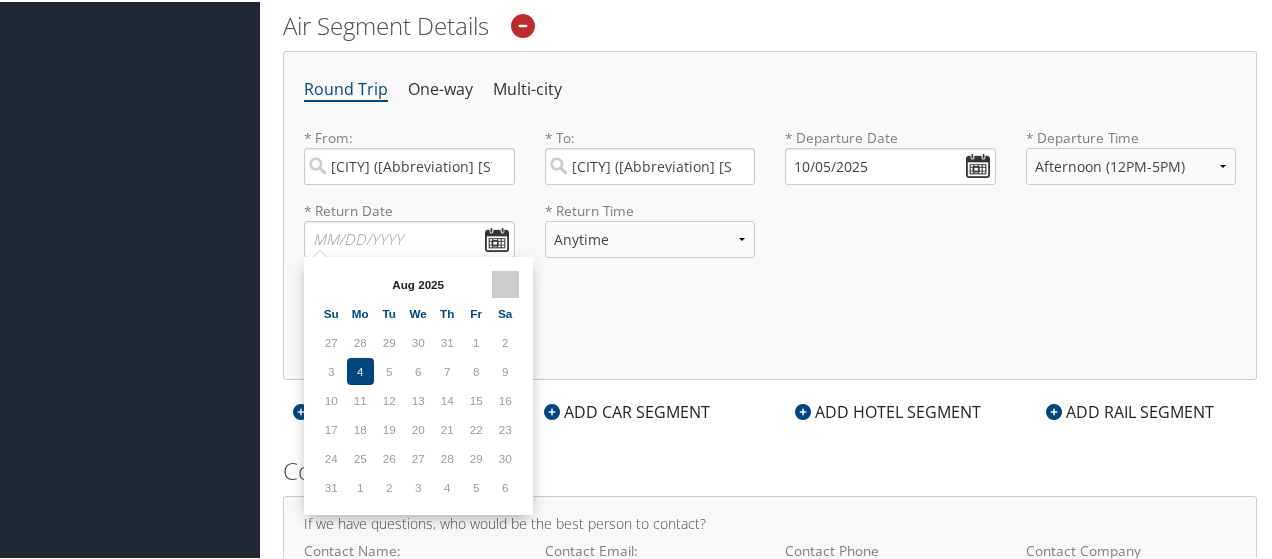 click at bounding box center (505, 282) 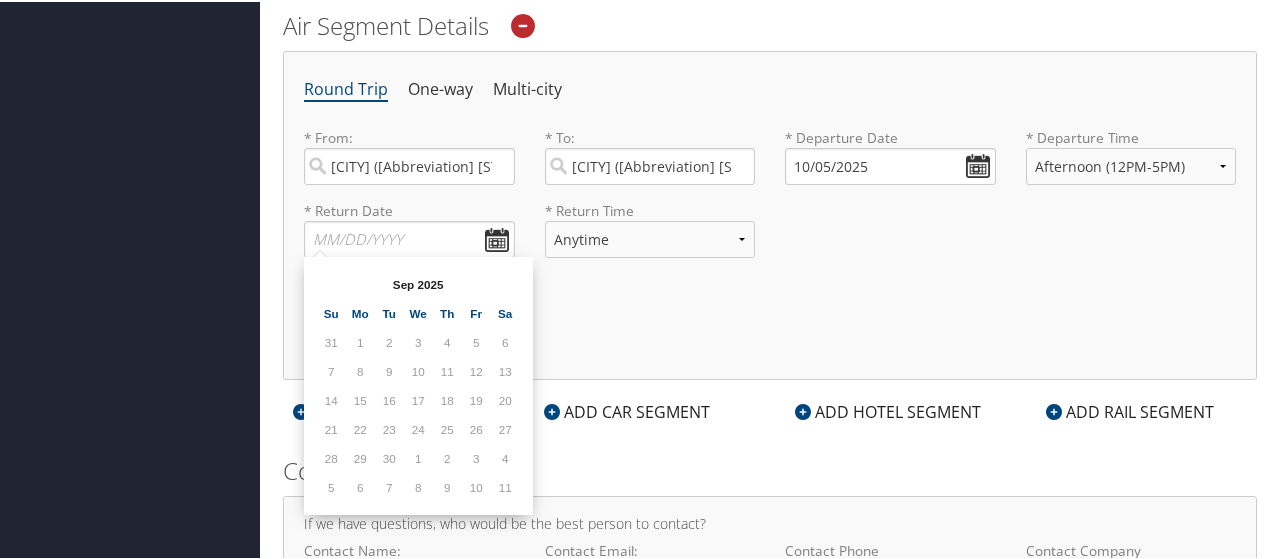 click at bounding box center (505, 282) 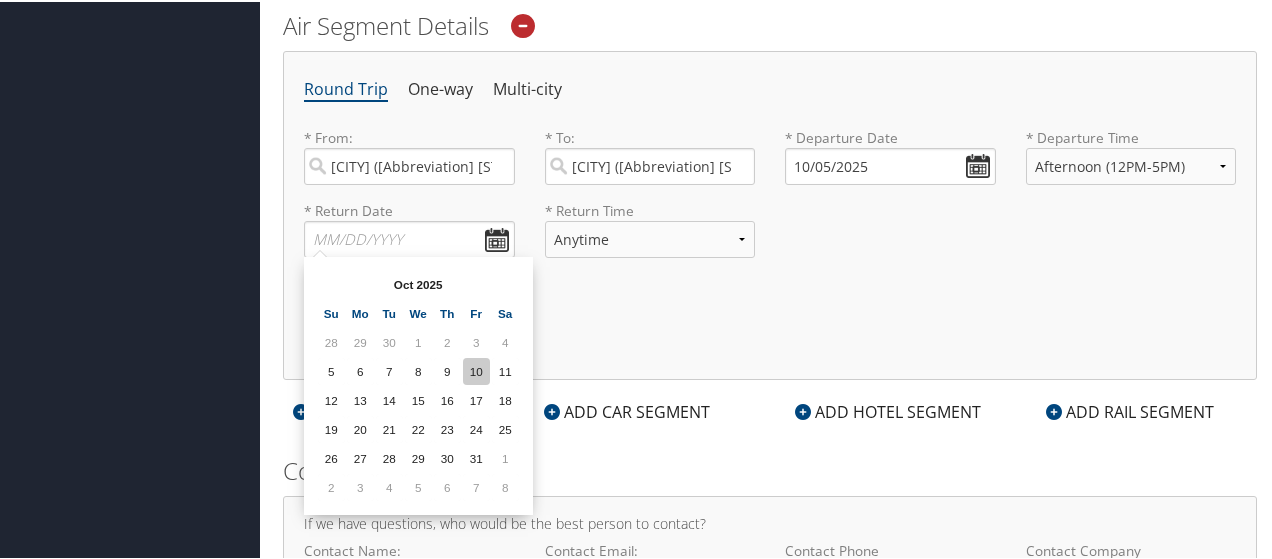 click on "10" at bounding box center [476, 369] 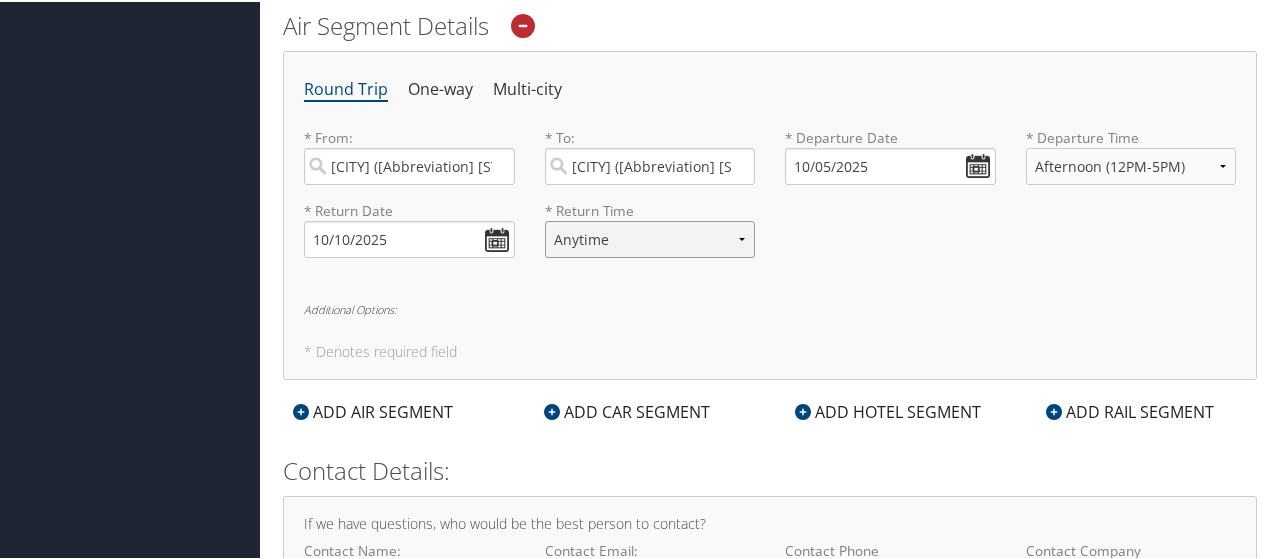 click on "Anytime Early Morning (5AM-7AM) Morning (7AM-12PM) Afternoon (12PM-5PM) Evening (5PM-10PM) Red Eye (10PM-5AM)  12:00 AM   1:00 AM   2:00 AM   3:00 AM   4:00 AM   5:00 AM   6:00 AM   7:00 AM   8:00 AM   9:00 AM   10:00 AM   11:00 AM   12:00 PM (Noon)   1:00 PM   2:00 PM   3:00 PM   4:00 PM   5:00 PM   6:00 PM   7:00 PM   8:00 PM   9:00 PM   10:00 PM   11:00 PM" at bounding box center (650, 237) 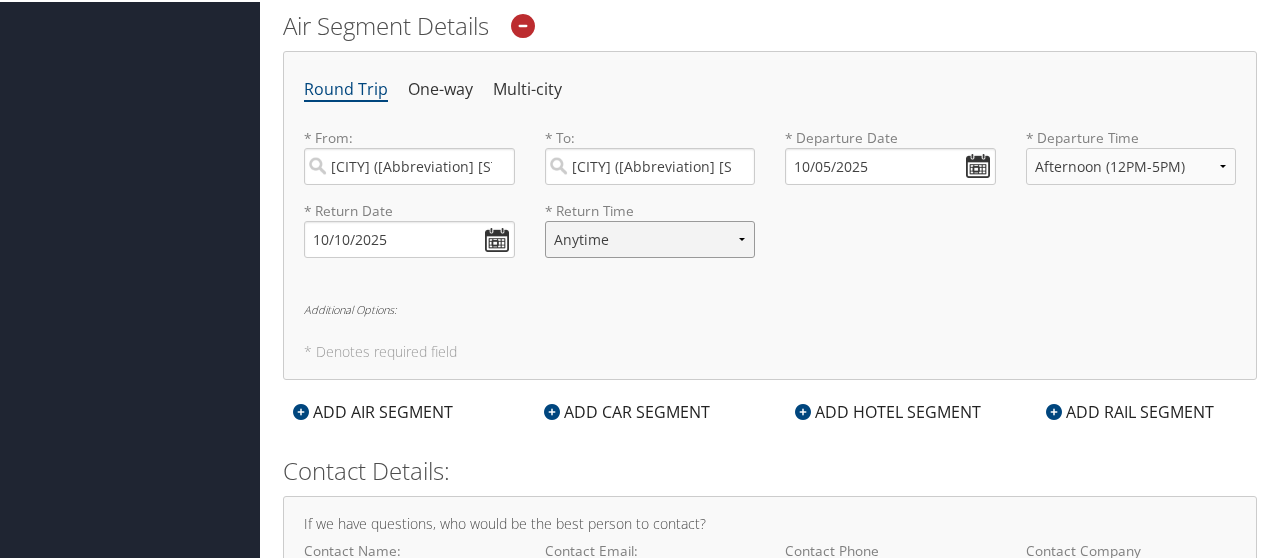 select on "12PM-5PM" 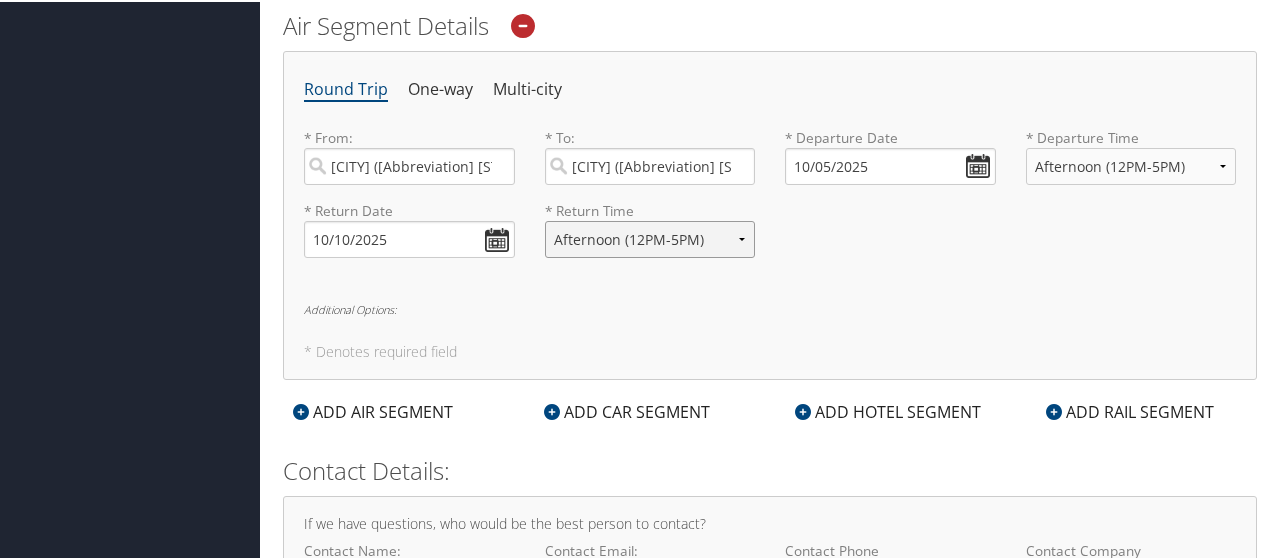 click on "Anytime Early Morning (5AM-7AM) Morning (7AM-12PM) Afternoon (12PM-5PM) Evening (5PM-10PM) Red Eye (10PM-5AM)  12:00 AM   1:00 AM   2:00 AM   3:00 AM   4:00 AM   5:00 AM   6:00 AM   7:00 AM   8:00 AM   9:00 AM   10:00 AM   11:00 AM   12:00 PM (Noon)   1:00 PM   2:00 PM   3:00 PM   4:00 PM   5:00 PM   6:00 PM   7:00 PM   8:00 PM   9:00 PM   10:00 PM   11:00 PM" at bounding box center (650, 237) 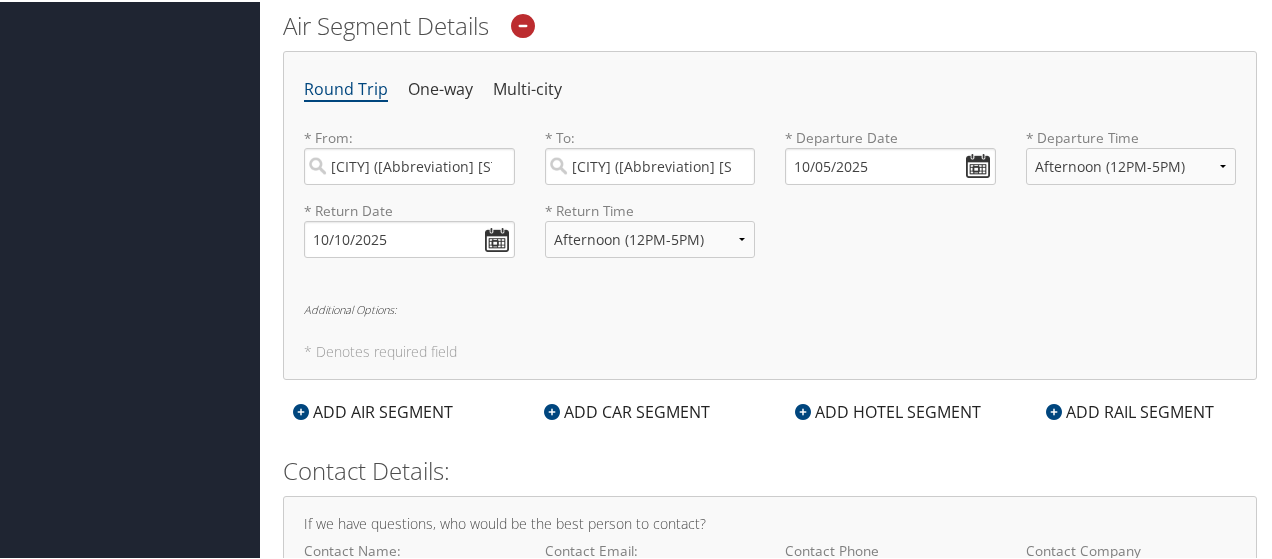 click on "Additional Options:" at bounding box center [770, 307] 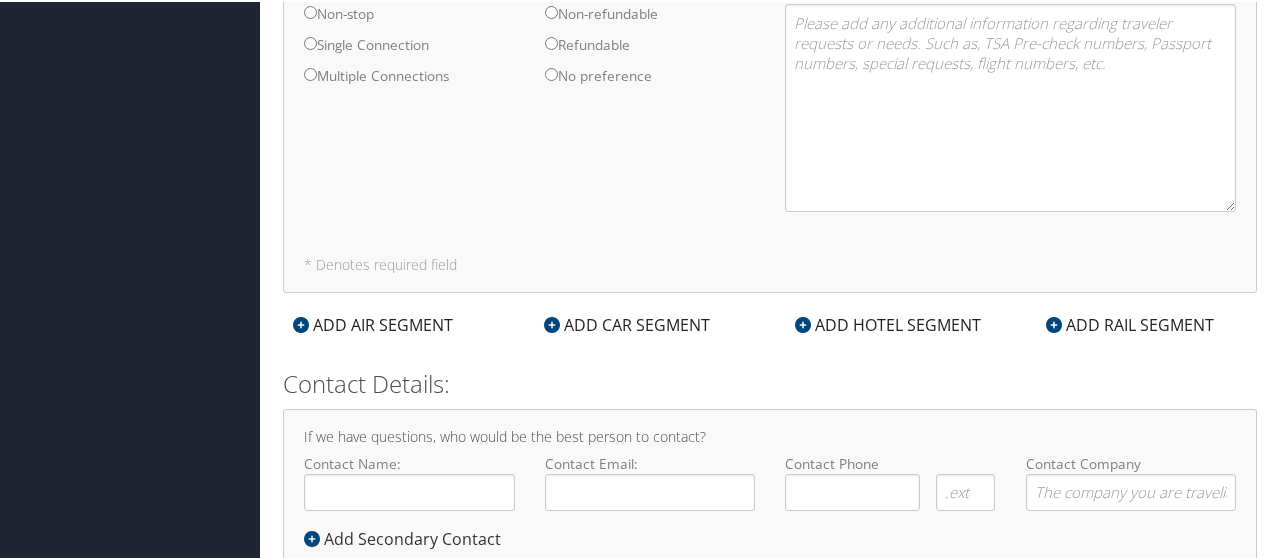 scroll, scrollTop: 1165, scrollLeft: 0, axis: vertical 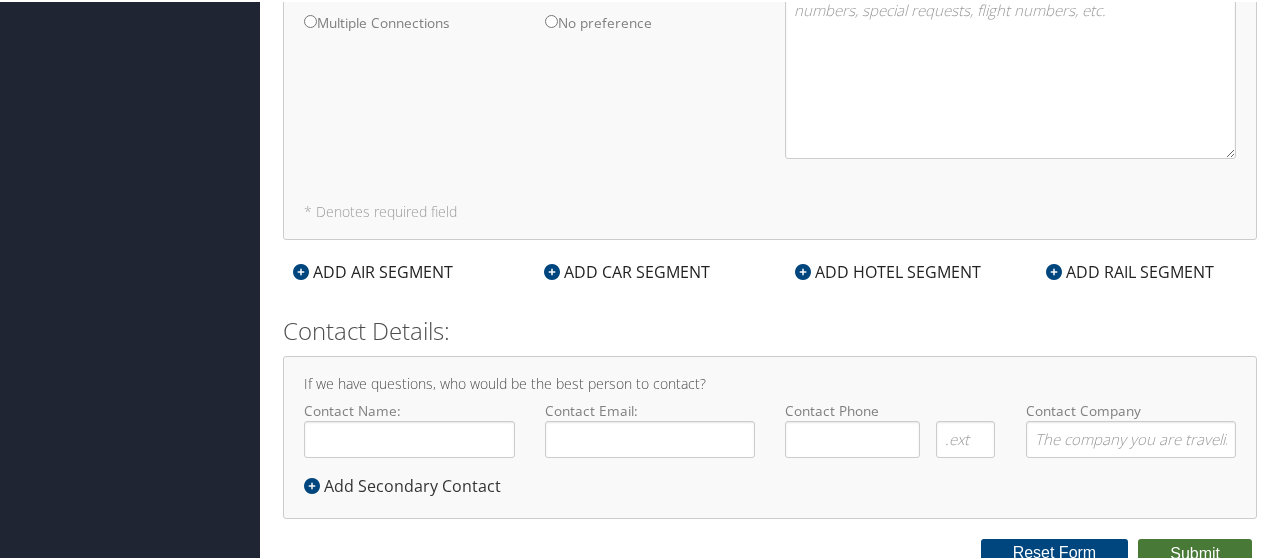 click on "Submit" at bounding box center [1195, 552] 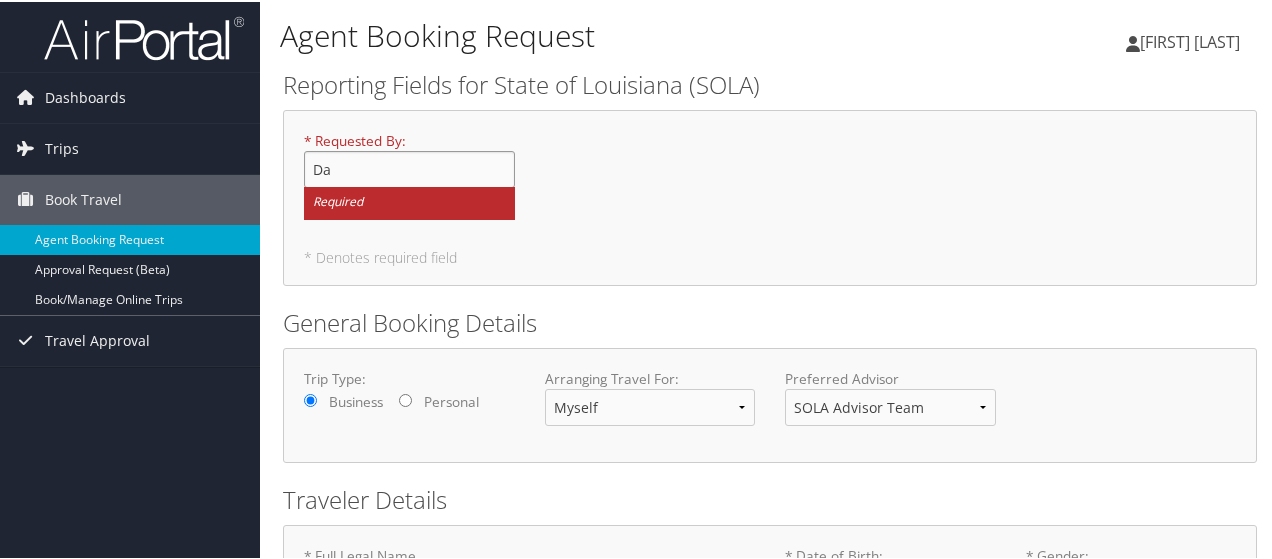 type on "[FIRST] [LAST]" 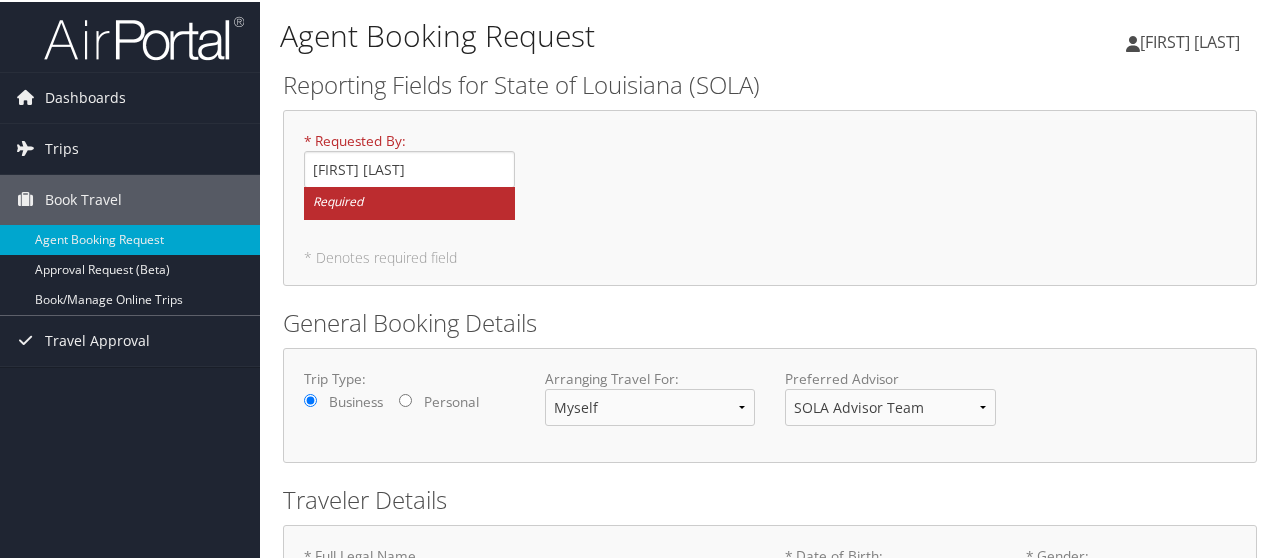 click on "*   Requested By : David Weldon Required" at bounding box center (770, 181) 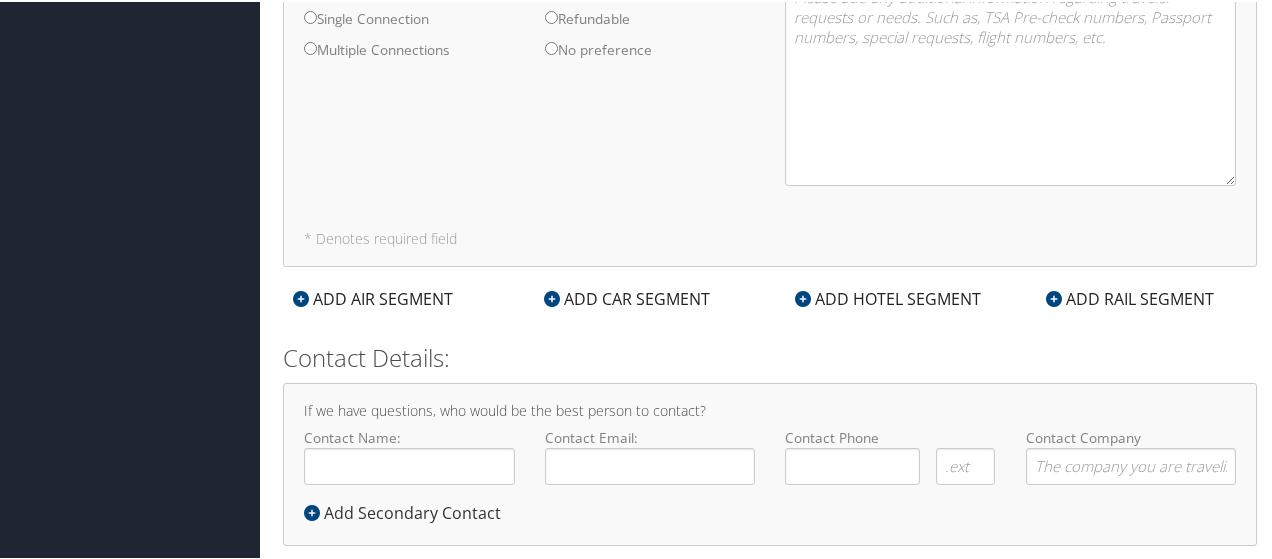 scroll, scrollTop: 1197, scrollLeft: 0, axis: vertical 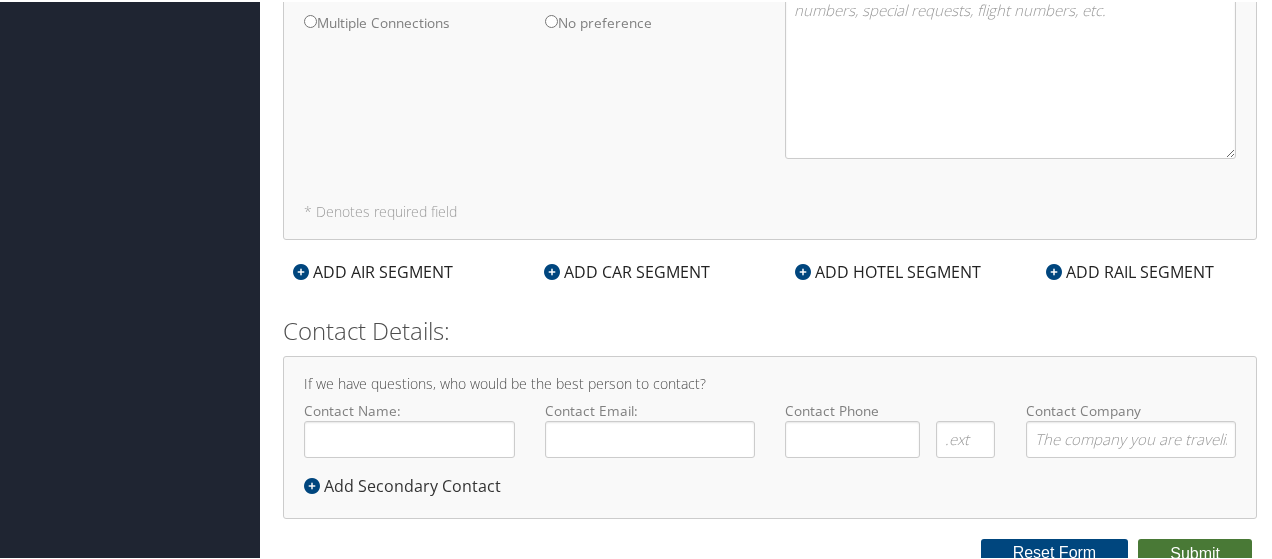 click on "Submit" at bounding box center [1195, 552] 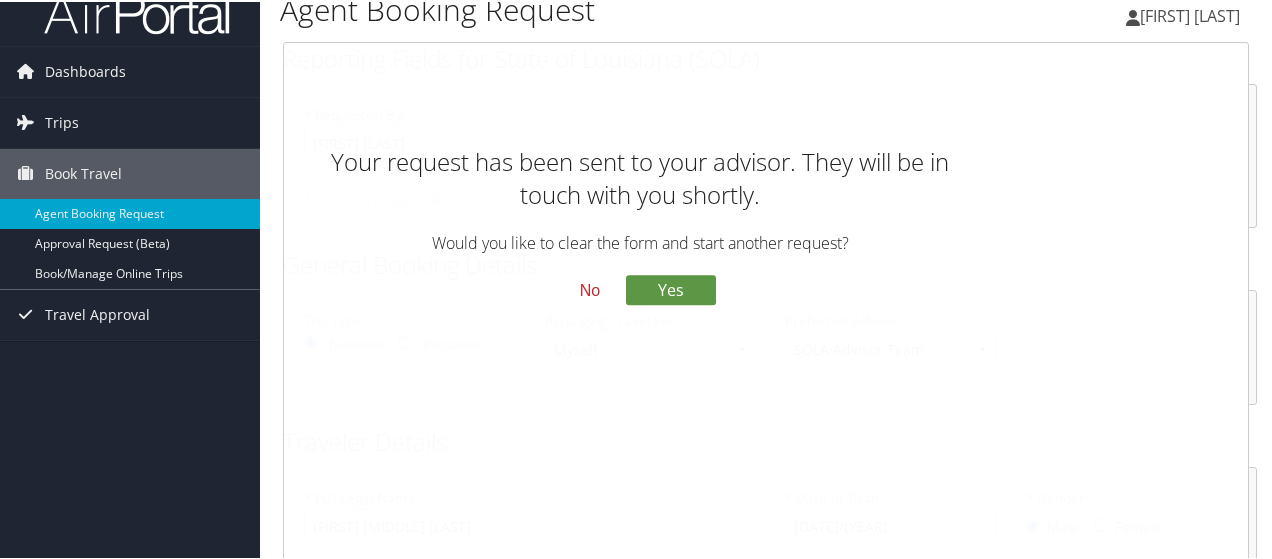 scroll, scrollTop: 0, scrollLeft: 0, axis: both 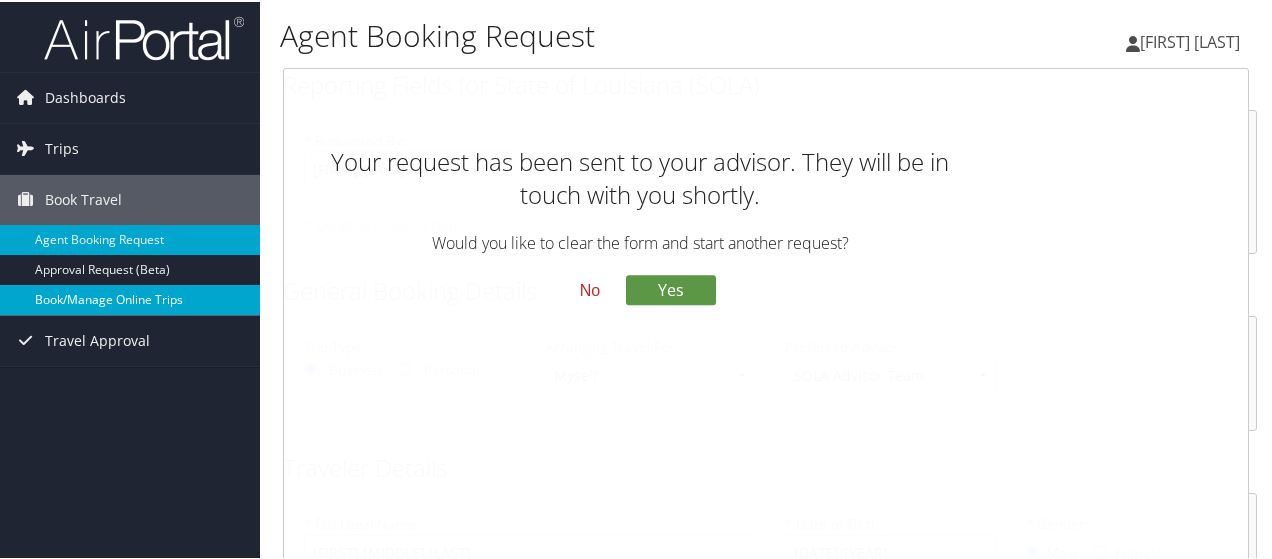 click on "Book/Manage Online Trips" at bounding box center (130, 298) 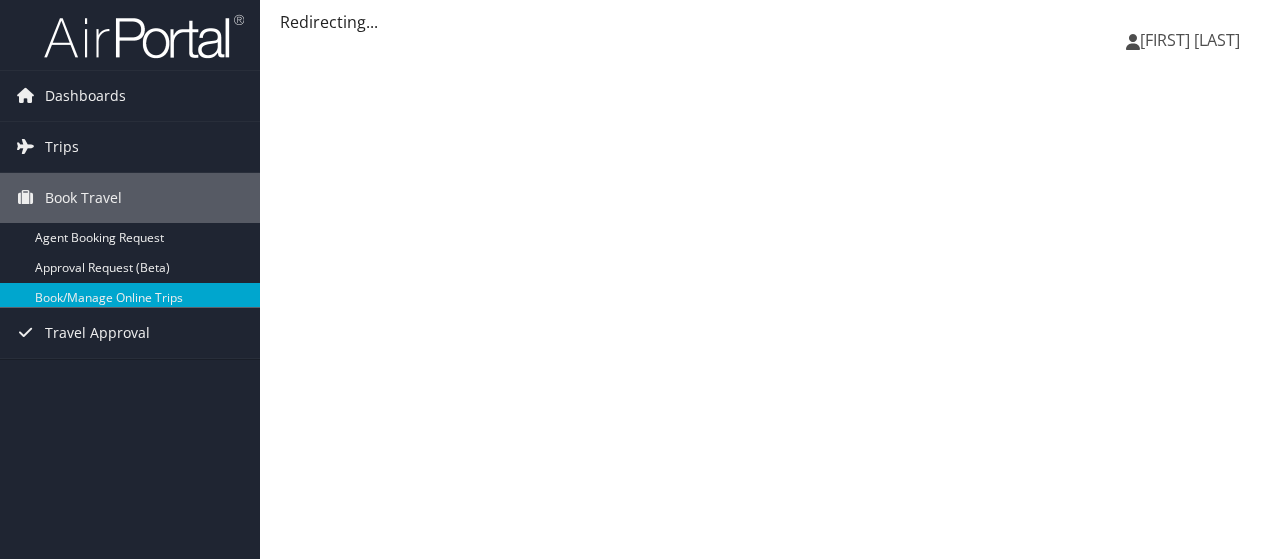 scroll, scrollTop: 0, scrollLeft: 0, axis: both 